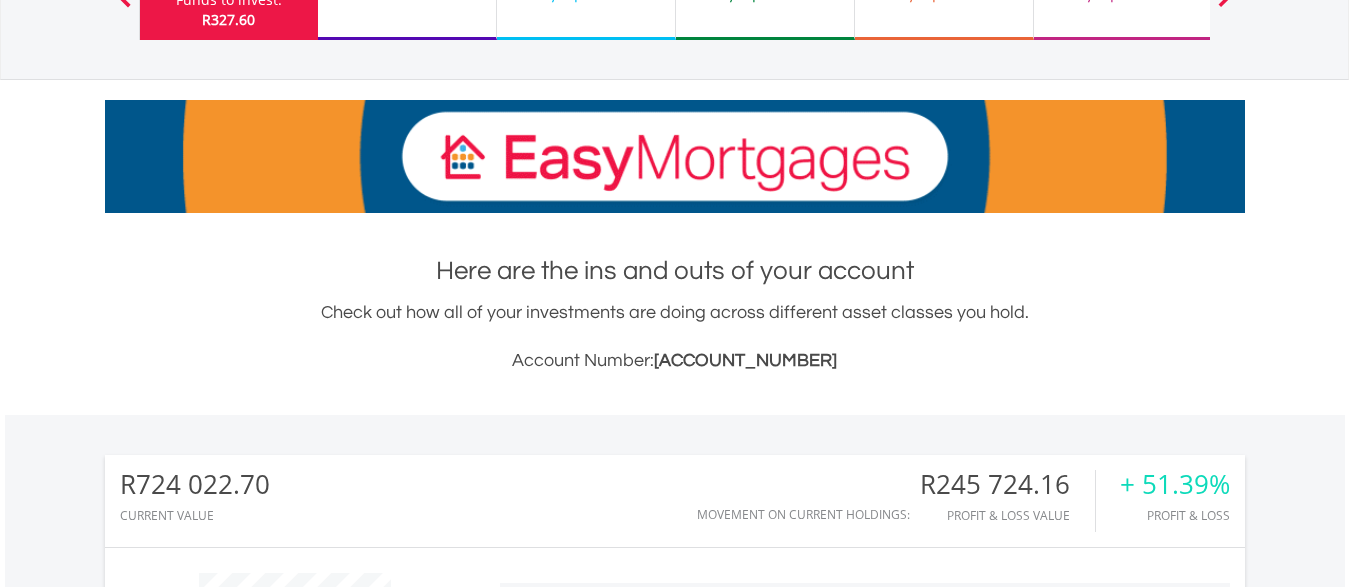 scroll, scrollTop: 510, scrollLeft: 0, axis: vertical 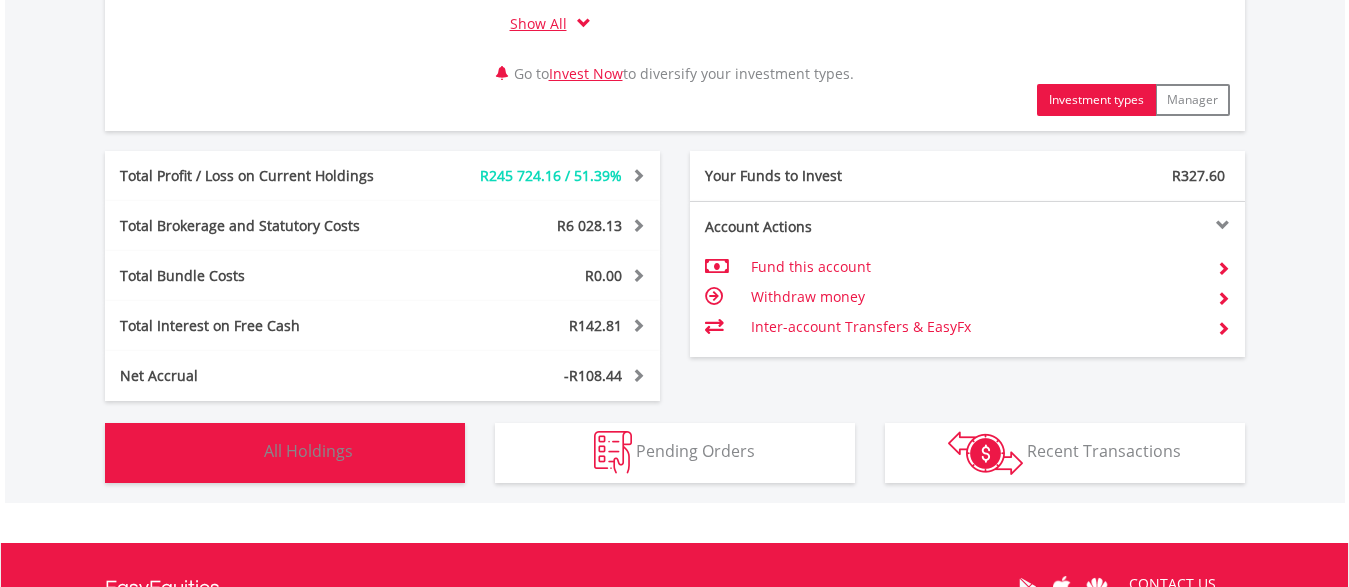 click on "All Holdings" at bounding box center [308, 451] 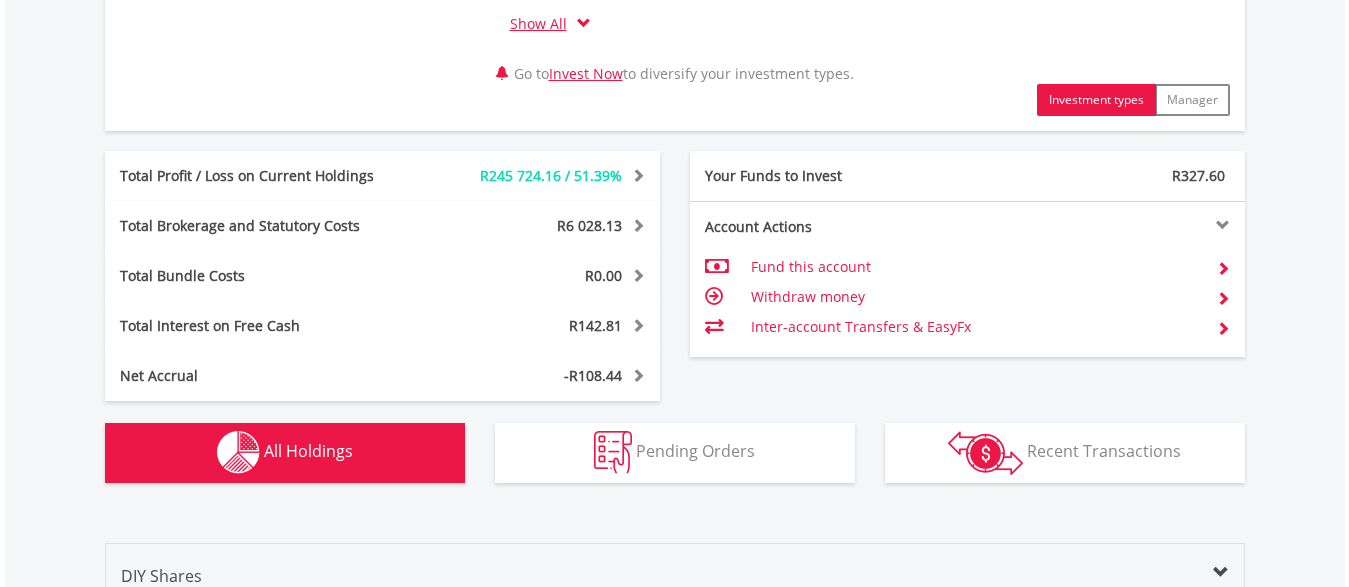 scroll, scrollTop: 1562, scrollLeft: 0, axis: vertical 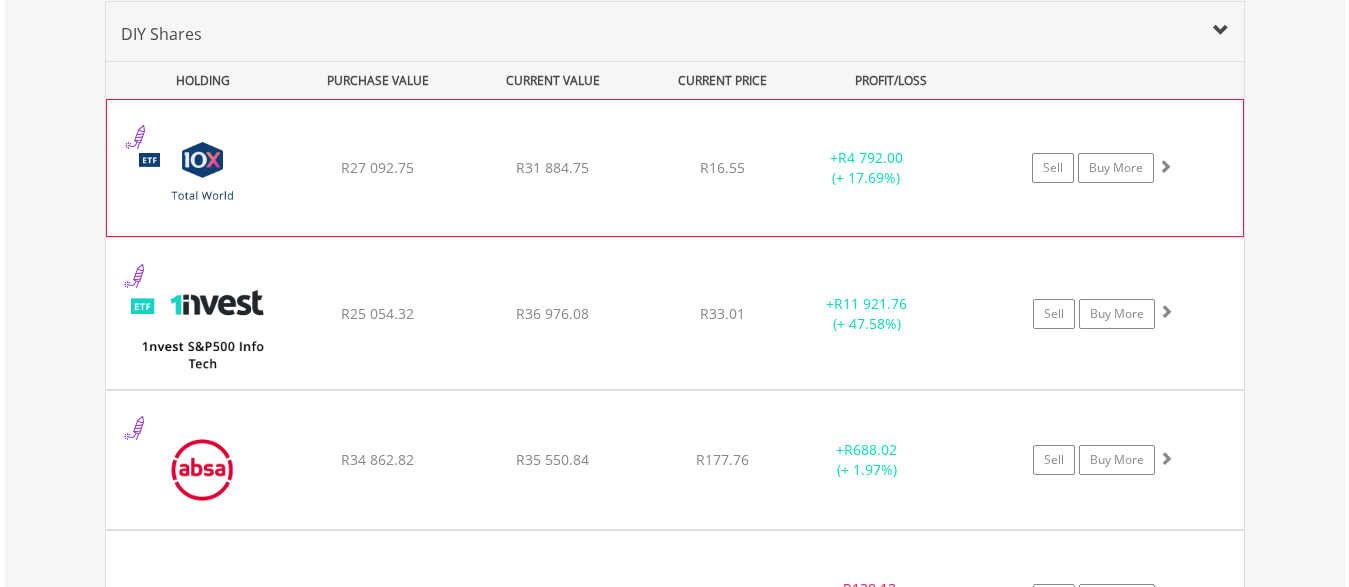 click at bounding box center (203, 178) 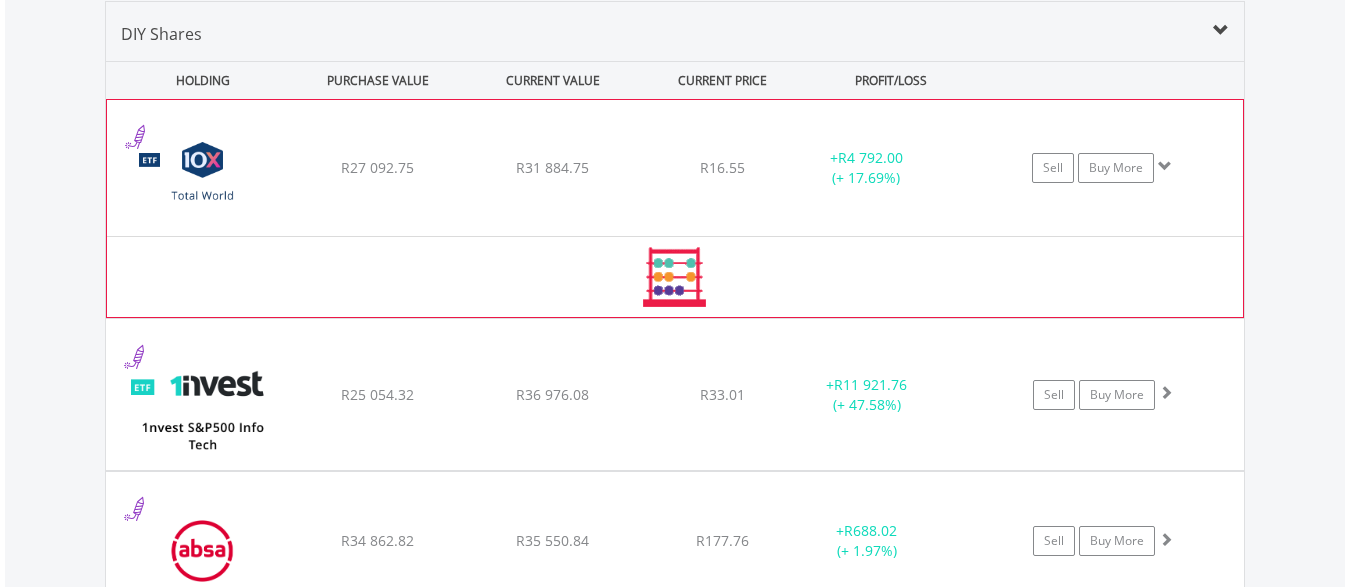 click at bounding box center [203, 178] 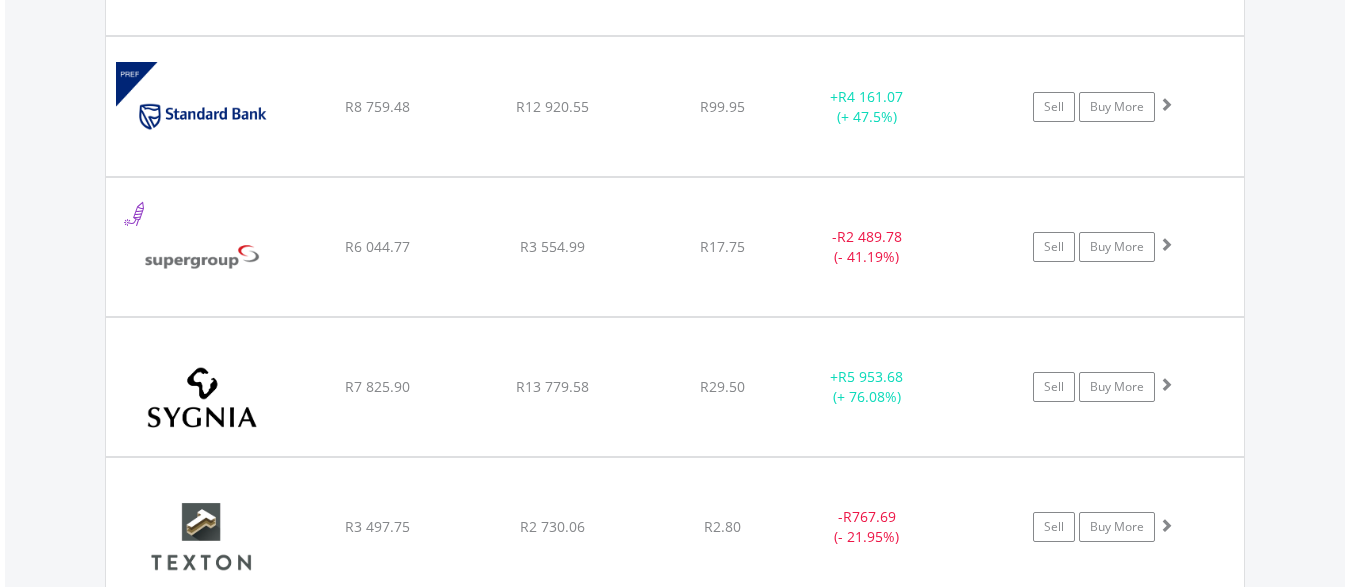 scroll, scrollTop: 6696, scrollLeft: 0, axis: vertical 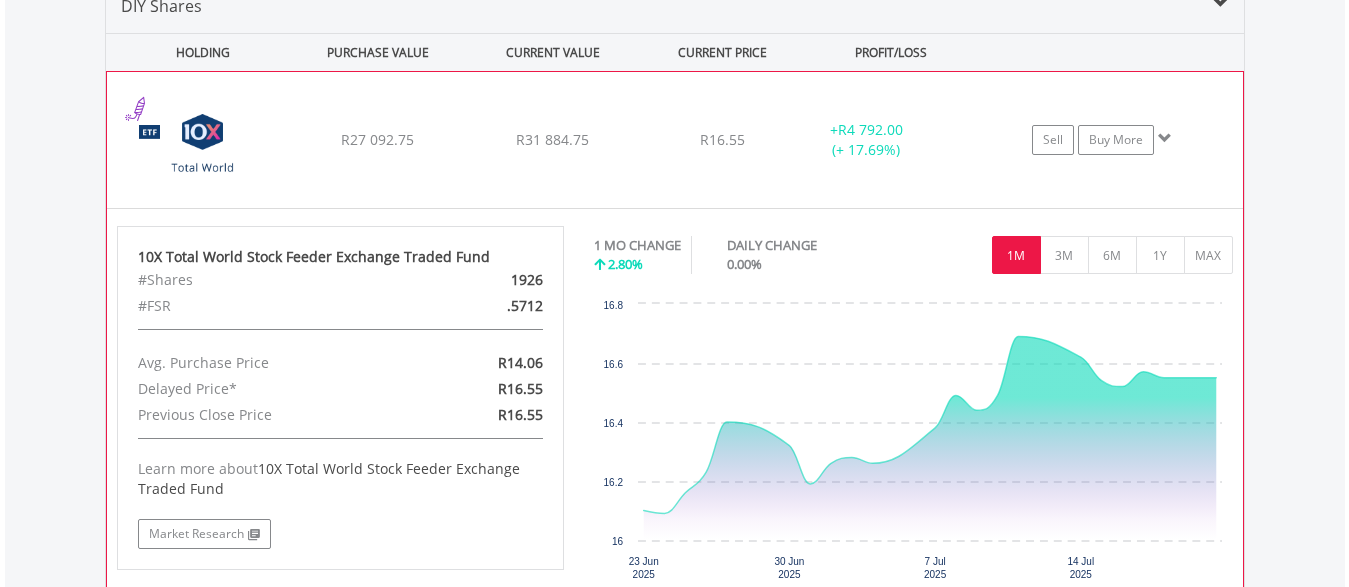 click at bounding box center [203, 150] 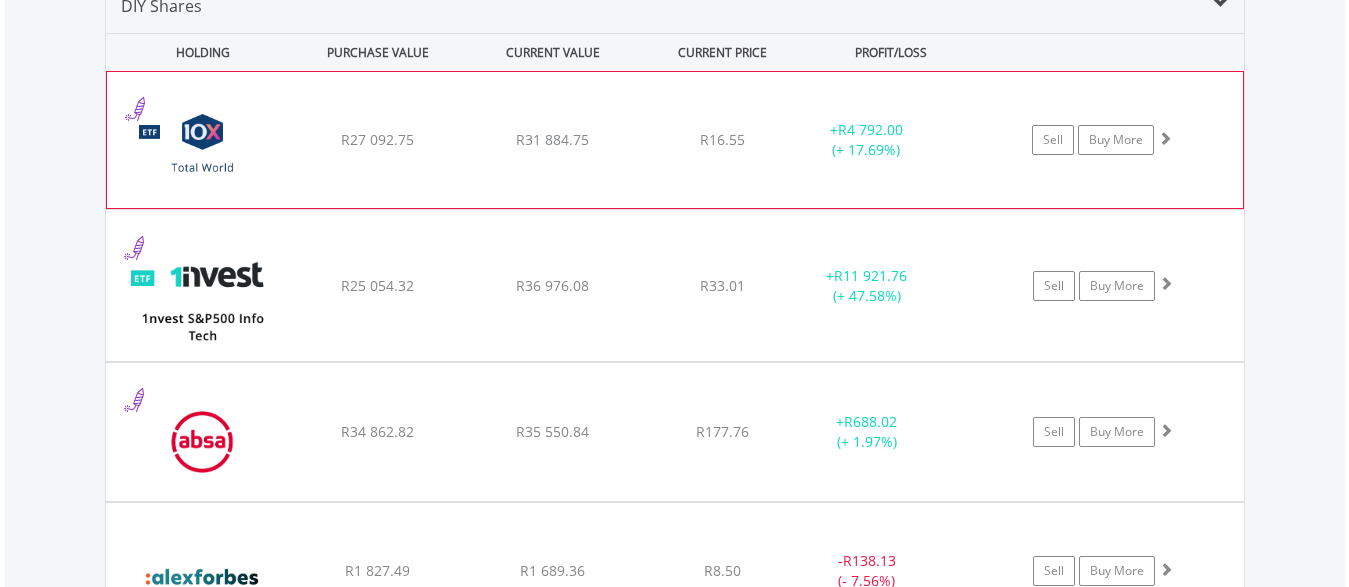 scroll, scrollTop: 1794, scrollLeft: 0, axis: vertical 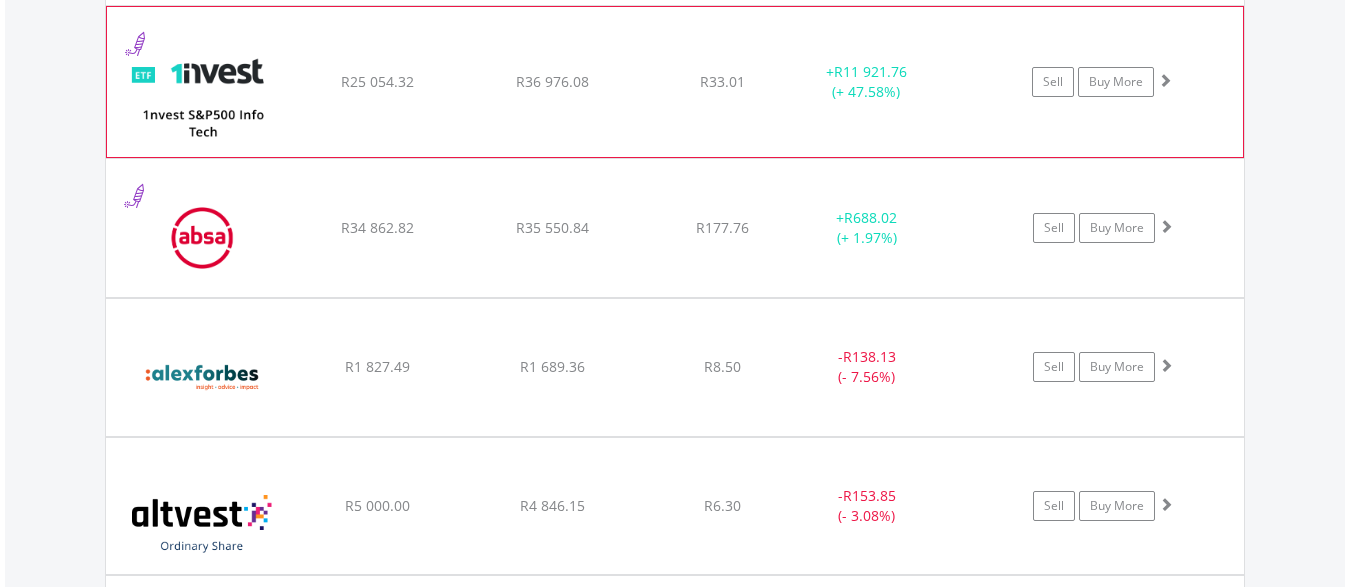click at bounding box center [203, 92] 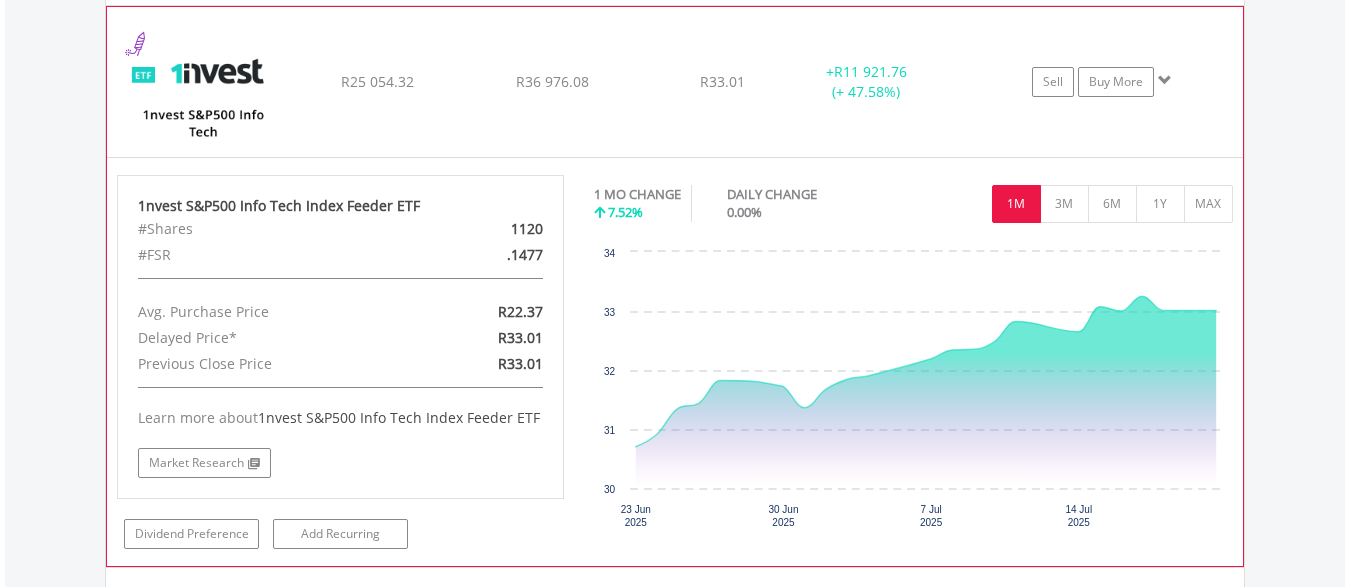 click at bounding box center [203, 92] 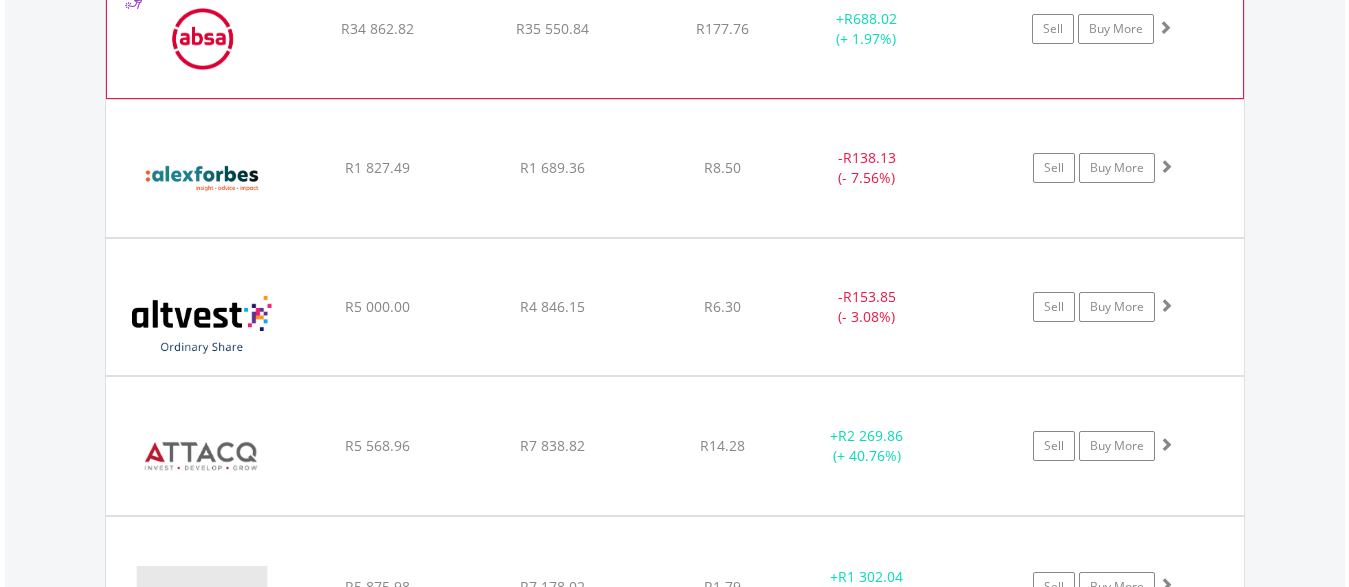 scroll, scrollTop: 1896, scrollLeft: 0, axis: vertical 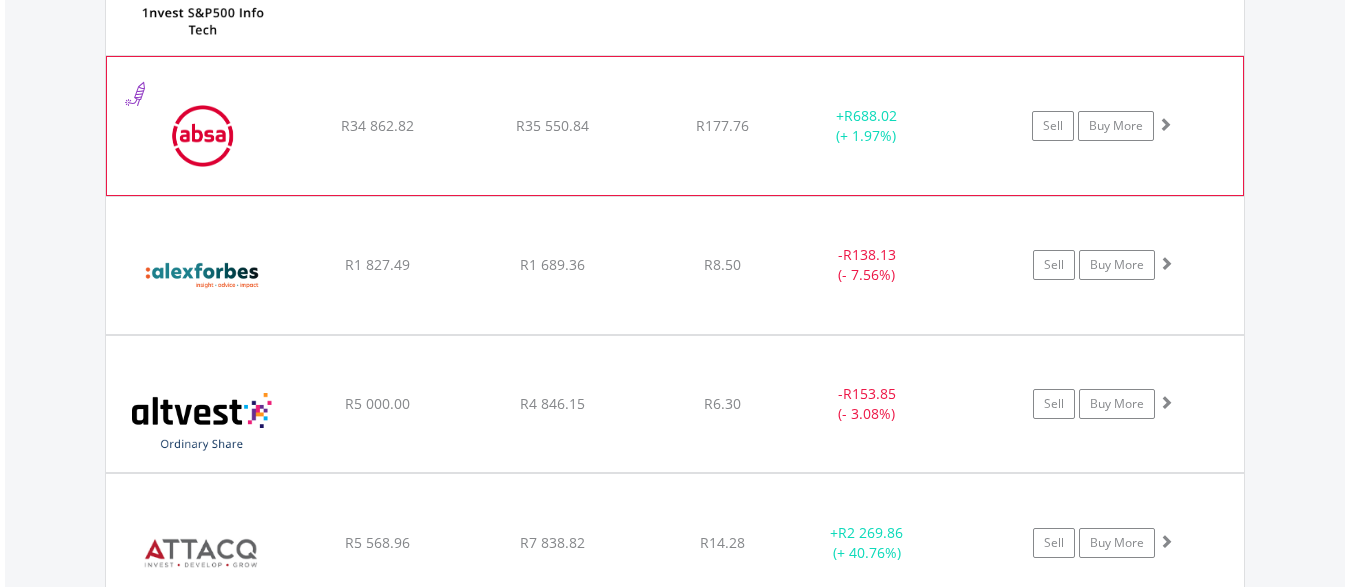 click at bounding box center [203, 136] 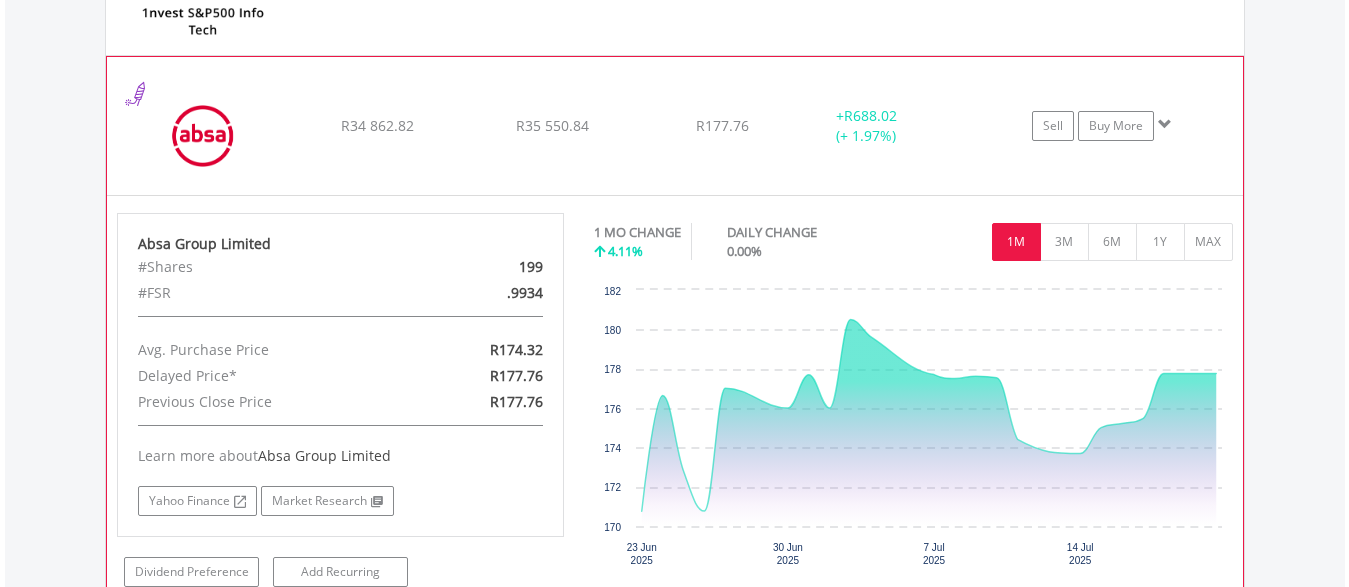 click at bounding box center [203, 136] 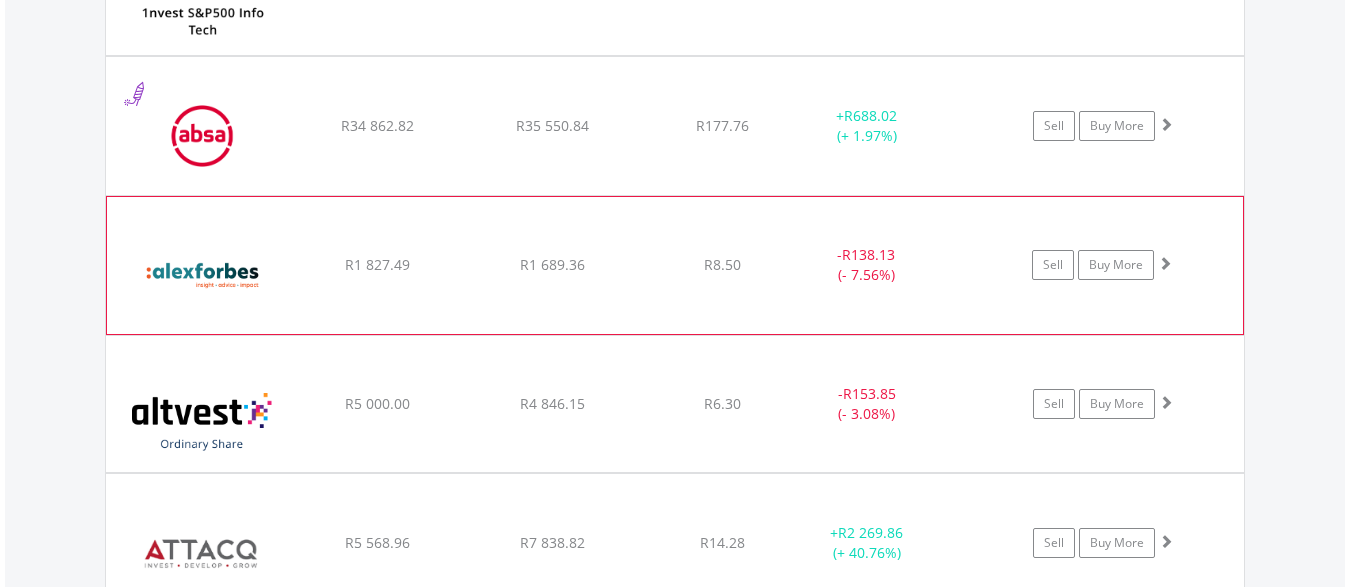 click at bounding box center [203, 275] 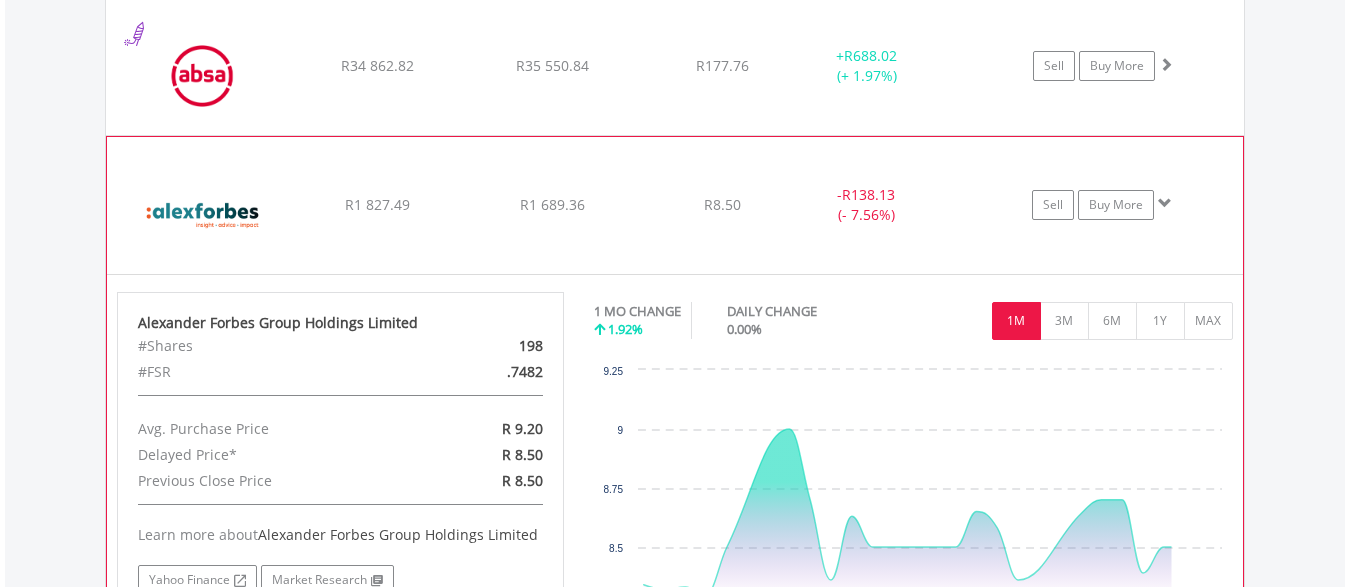 scroll, scrollTop: 1998, scrollLeft: 0, axis: vertical 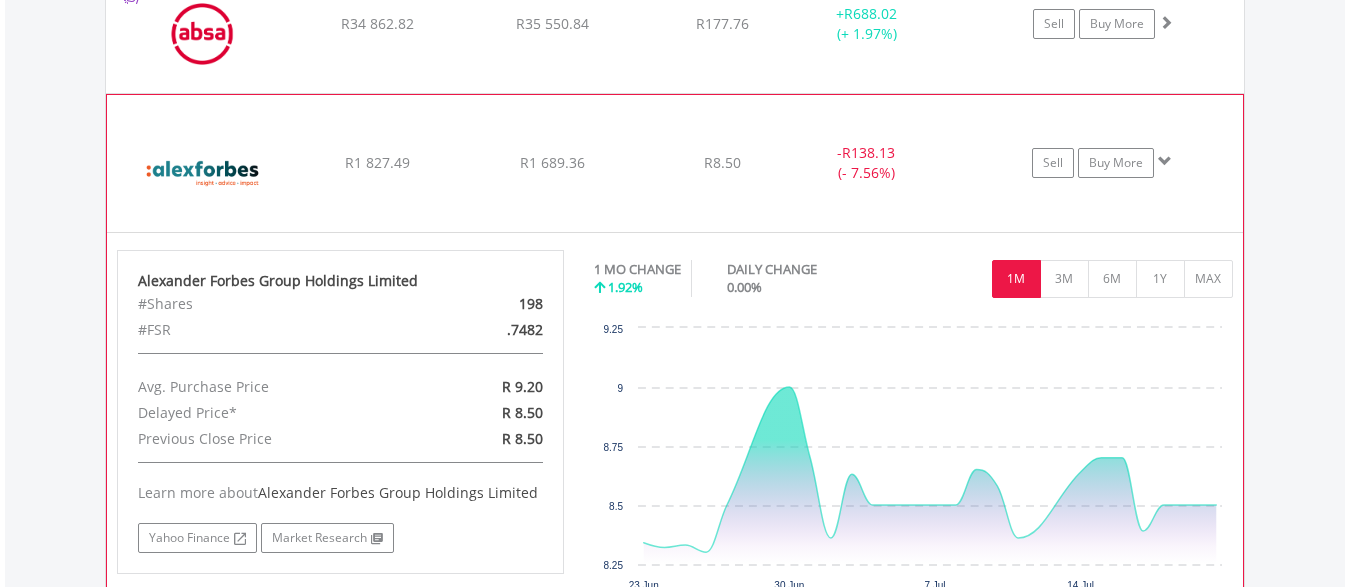 click at bounding box center (203, 173) 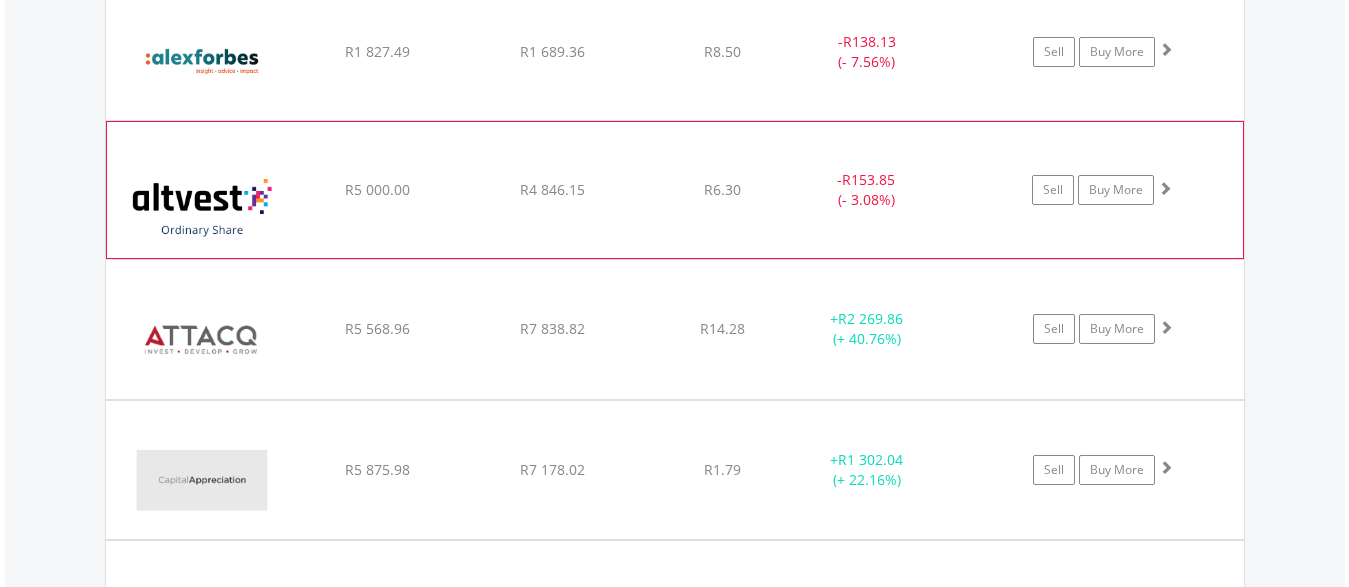 scroll, scrollTop: 2202, scrollLeft: 0, axis: vertical 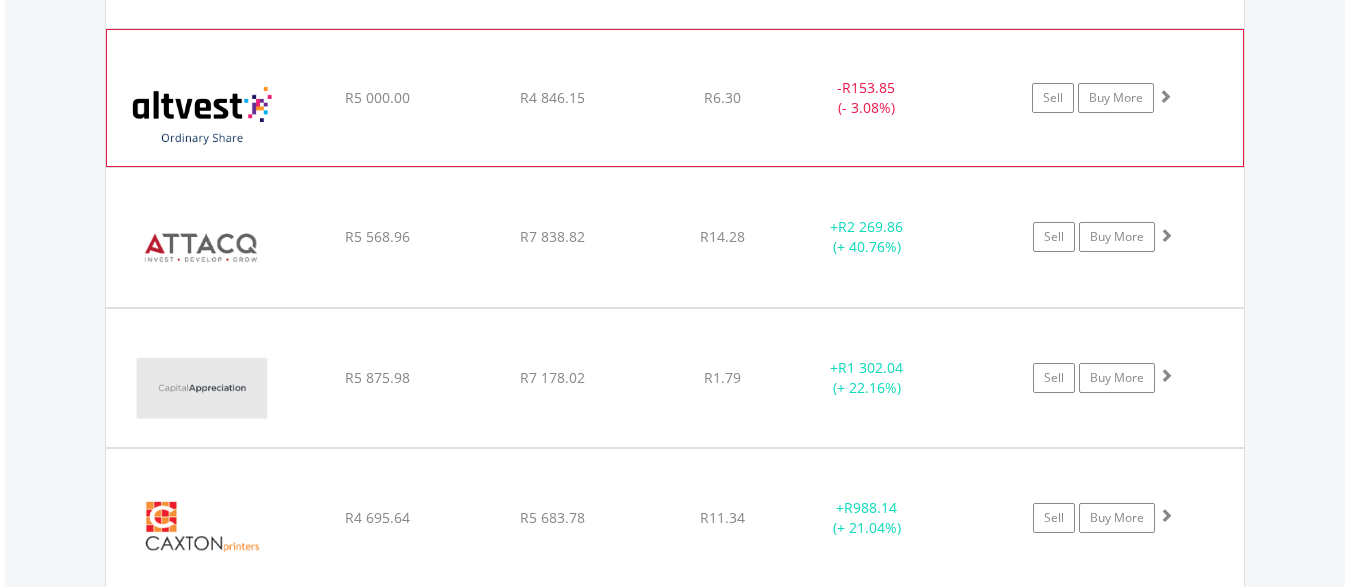 click at bounding box center [203, 108] 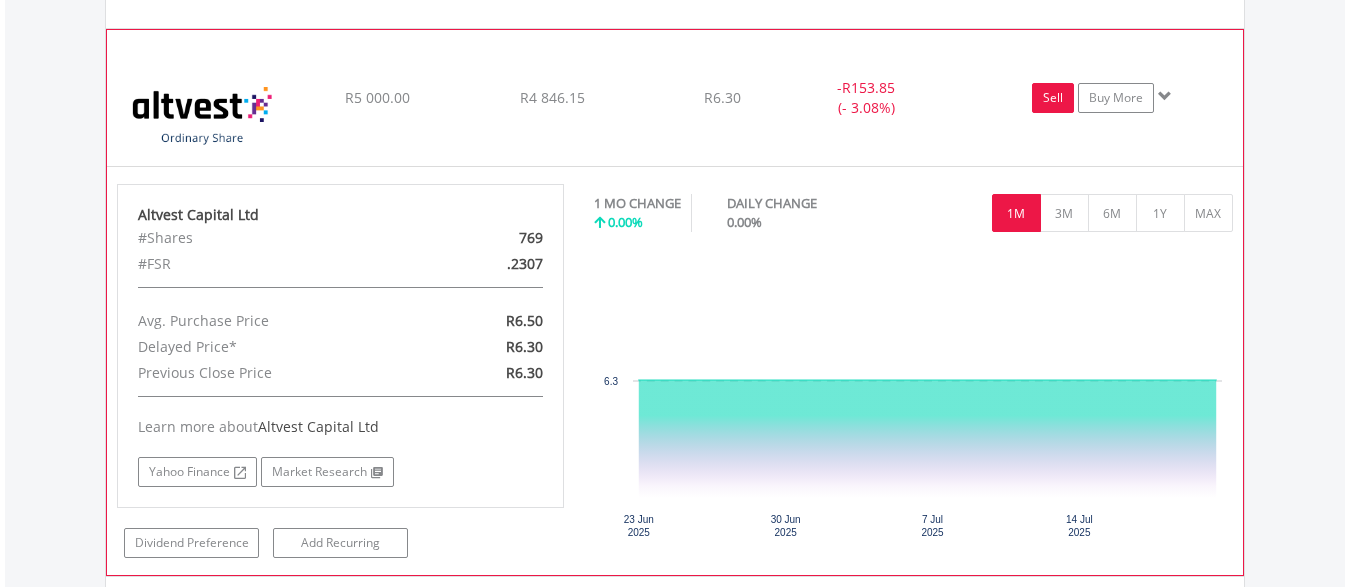 click on "Sell" at bounding box center (1053, 98) 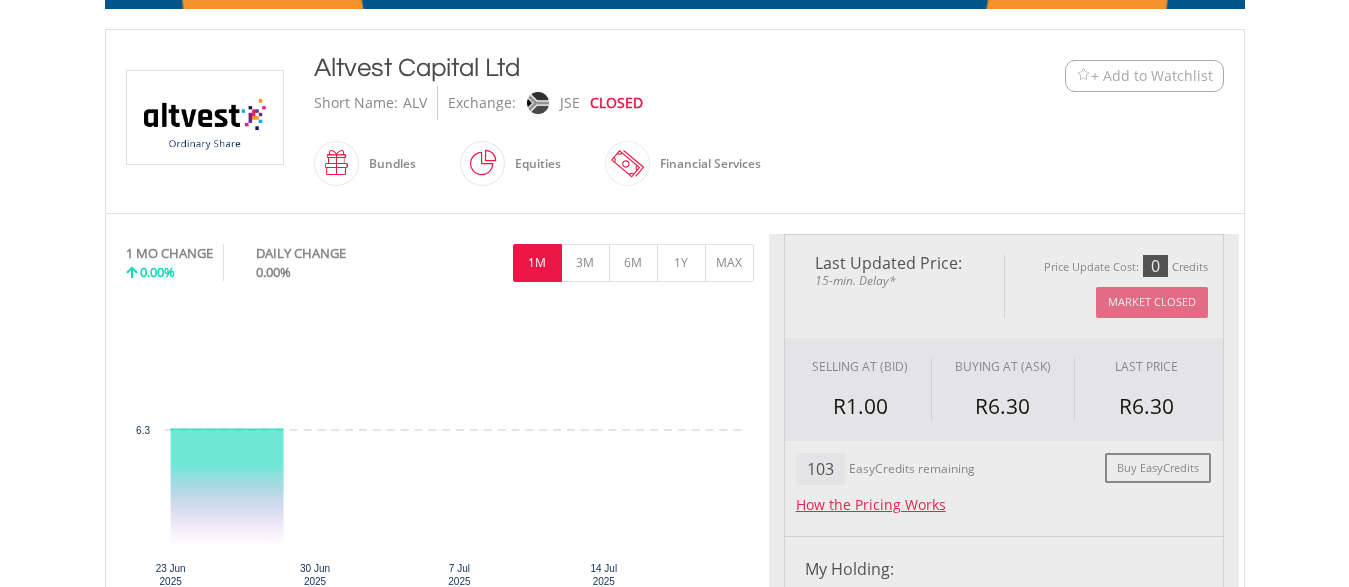 scroll, scrollTop: 408, scrollLeft: 0, axis: vertical 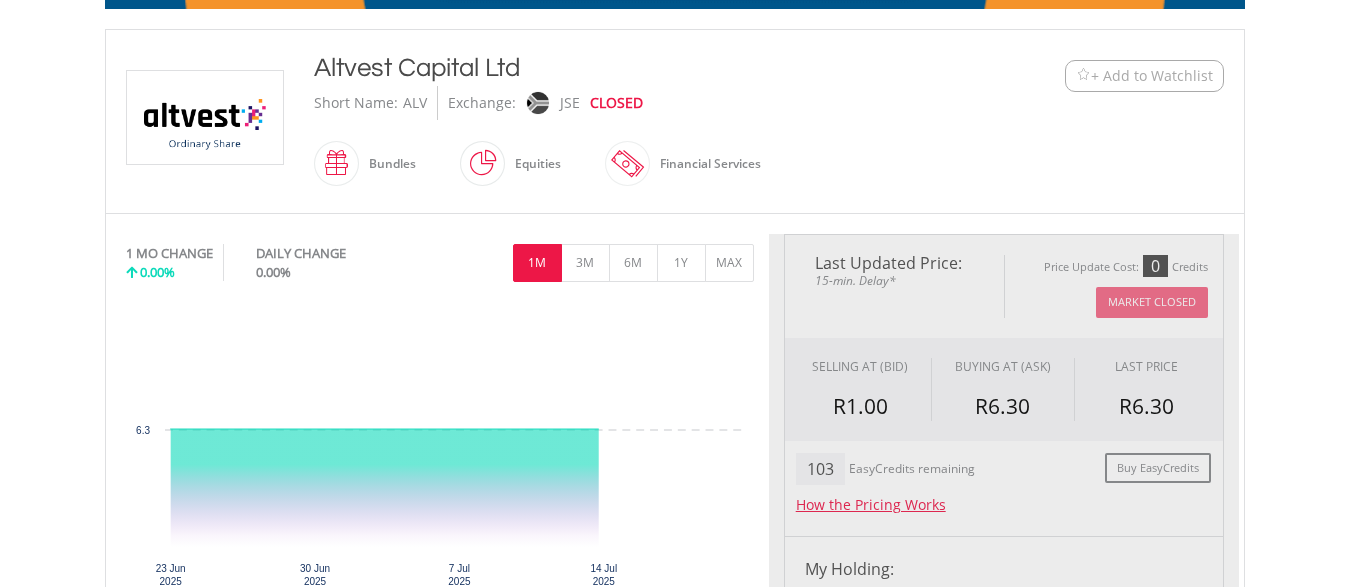 type on "******" 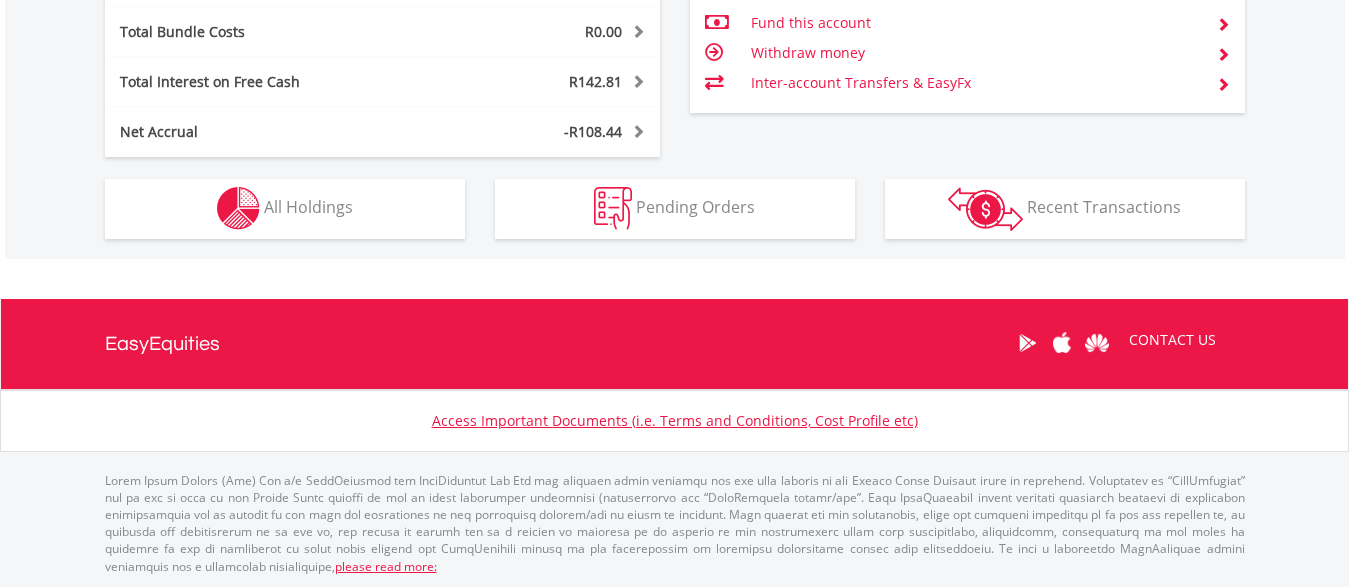 scroll, scrollTop: 1264, scrollLeft: 0, axis: vertical 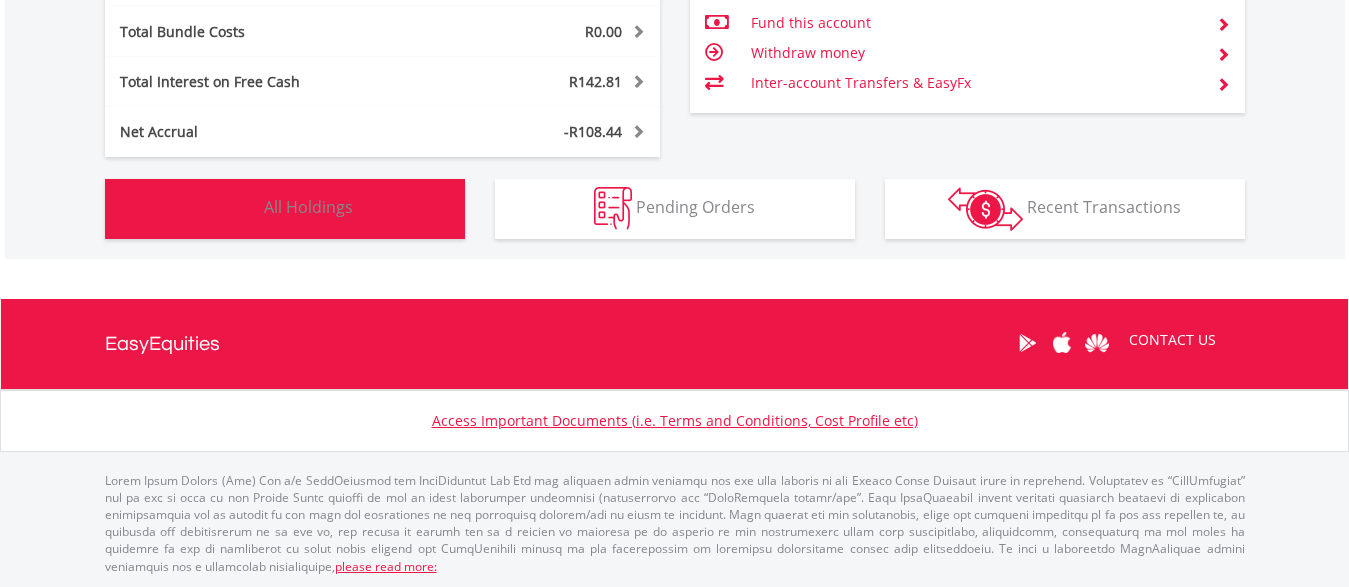 click at bounding box center [238, 208] 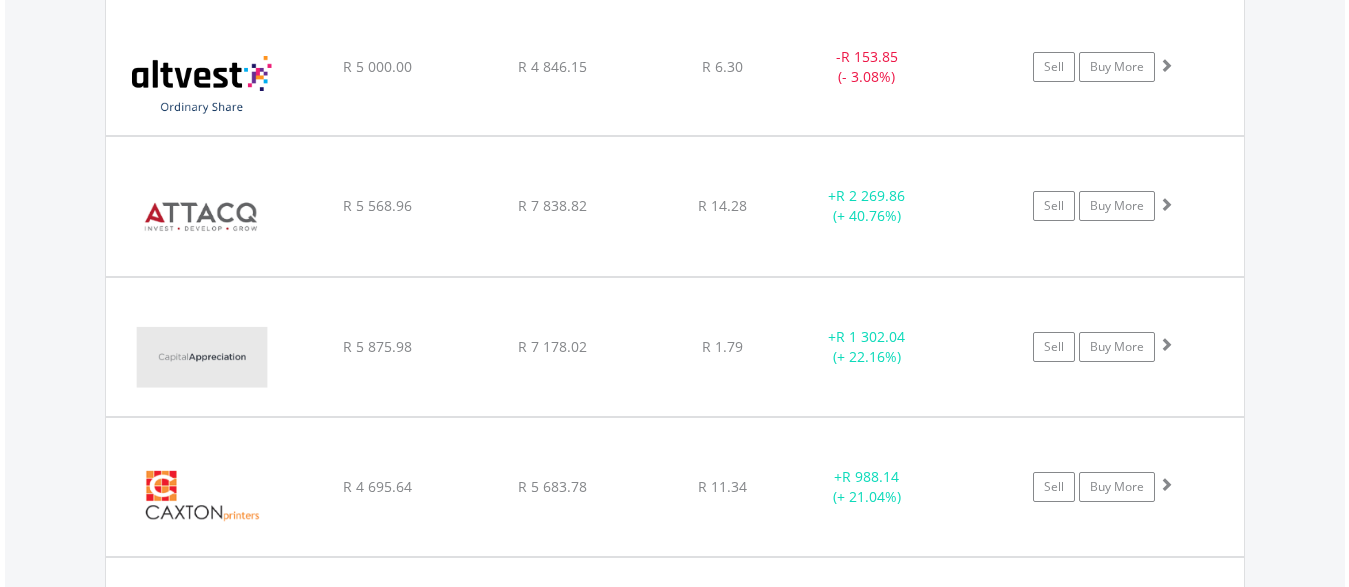 scroll, scrollTop: 2276, scrollLeft: 0, axis: vertical 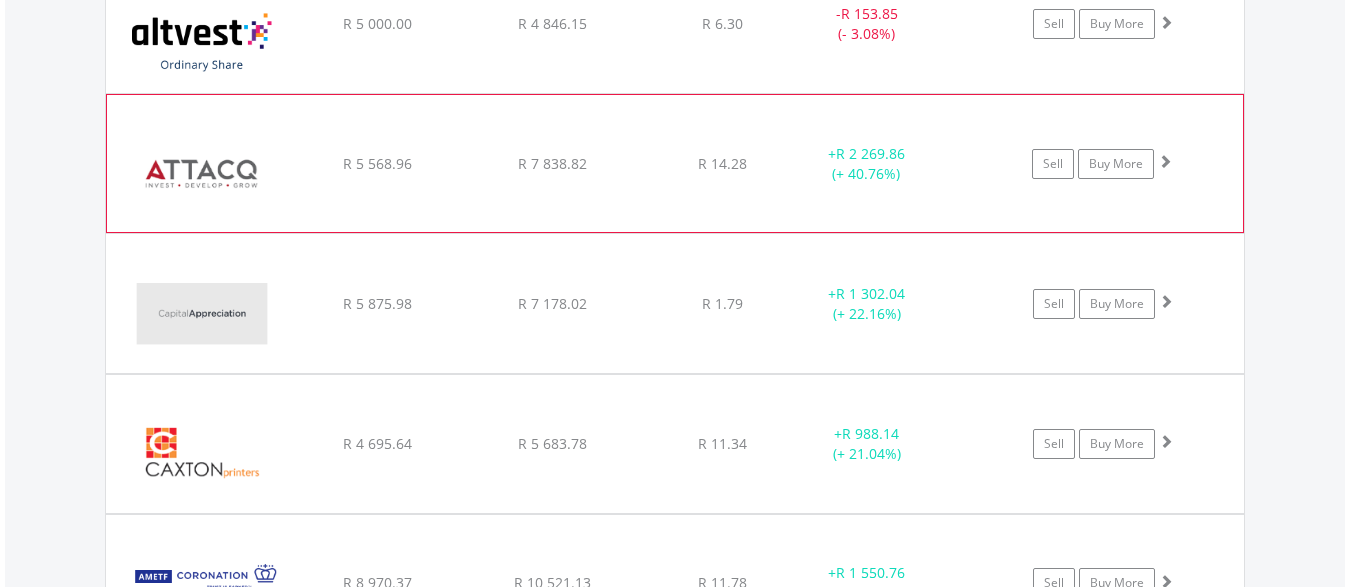click at bounding box center [203, 174] 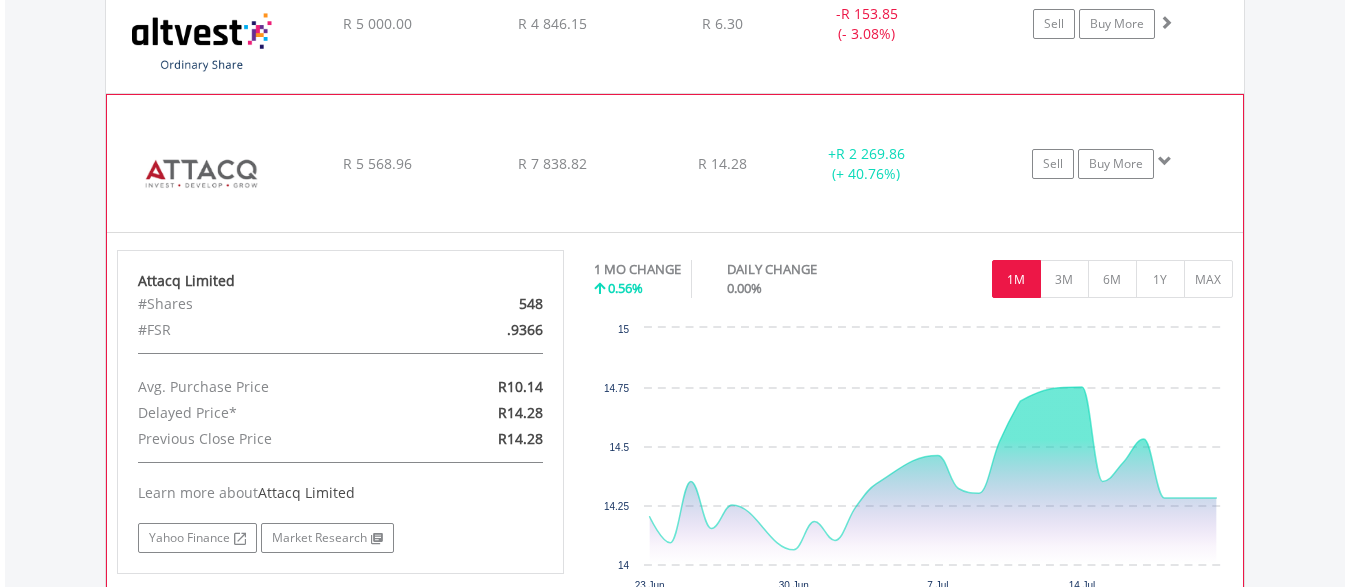 click at bounding box center (203, 174) 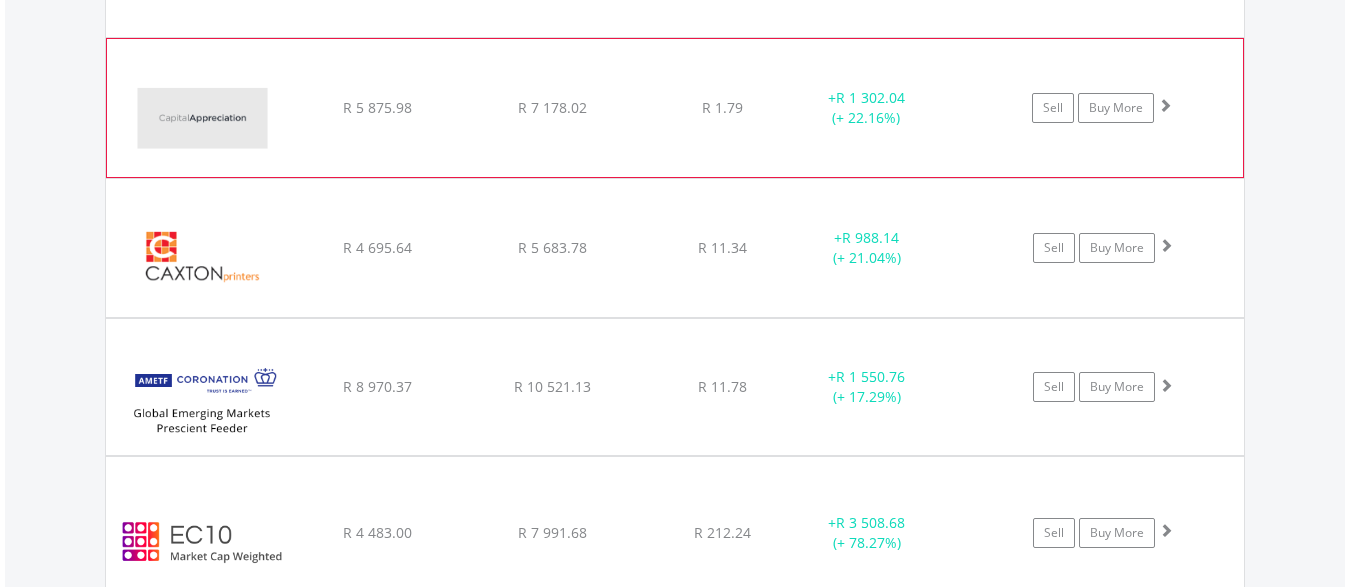 scroll, scrollTop: 2480, scrollLeft: 0, axis: vertical 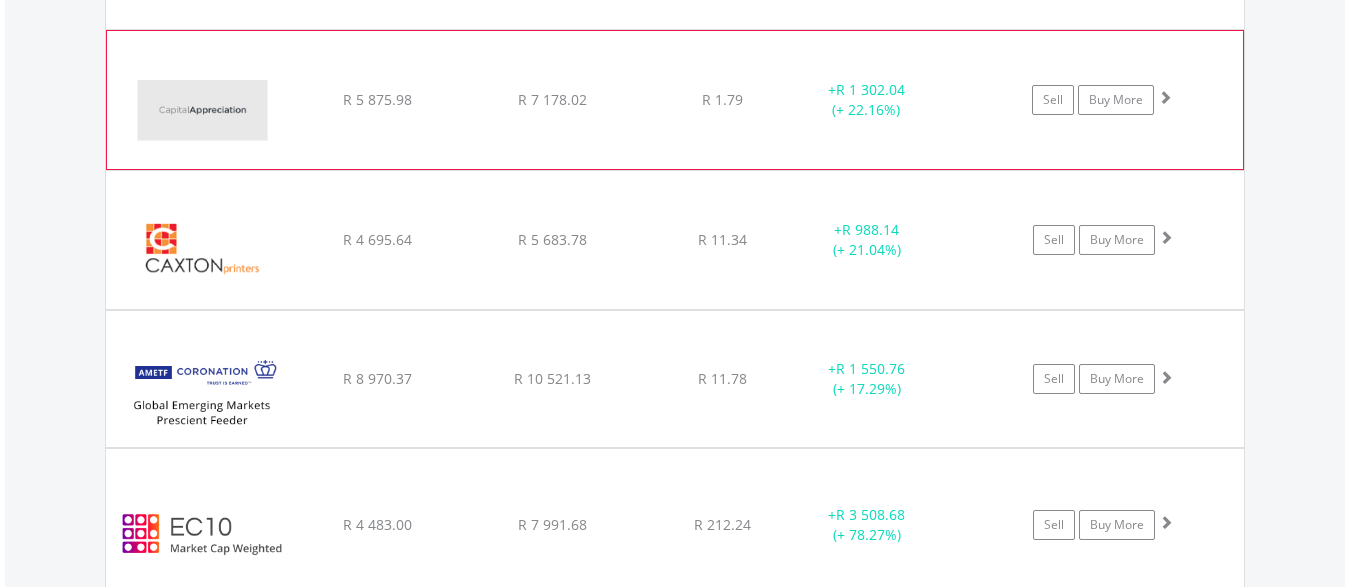 click at bounding box center [203, 110] 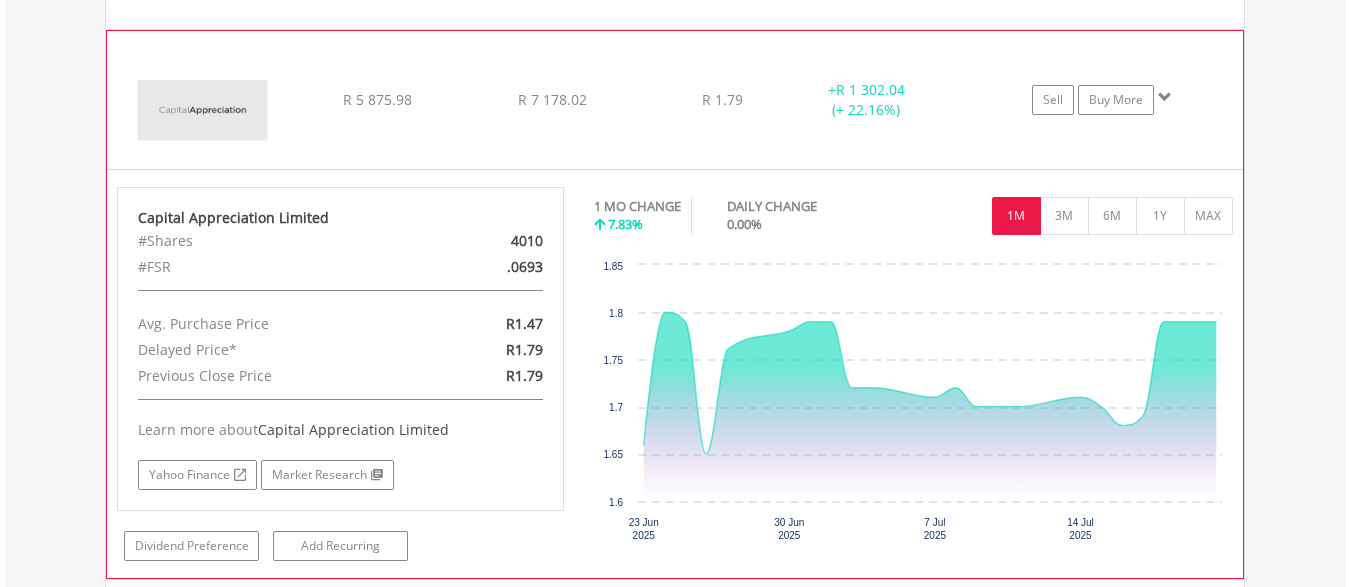 click on "#FSR" at bounding box center (268, 267) 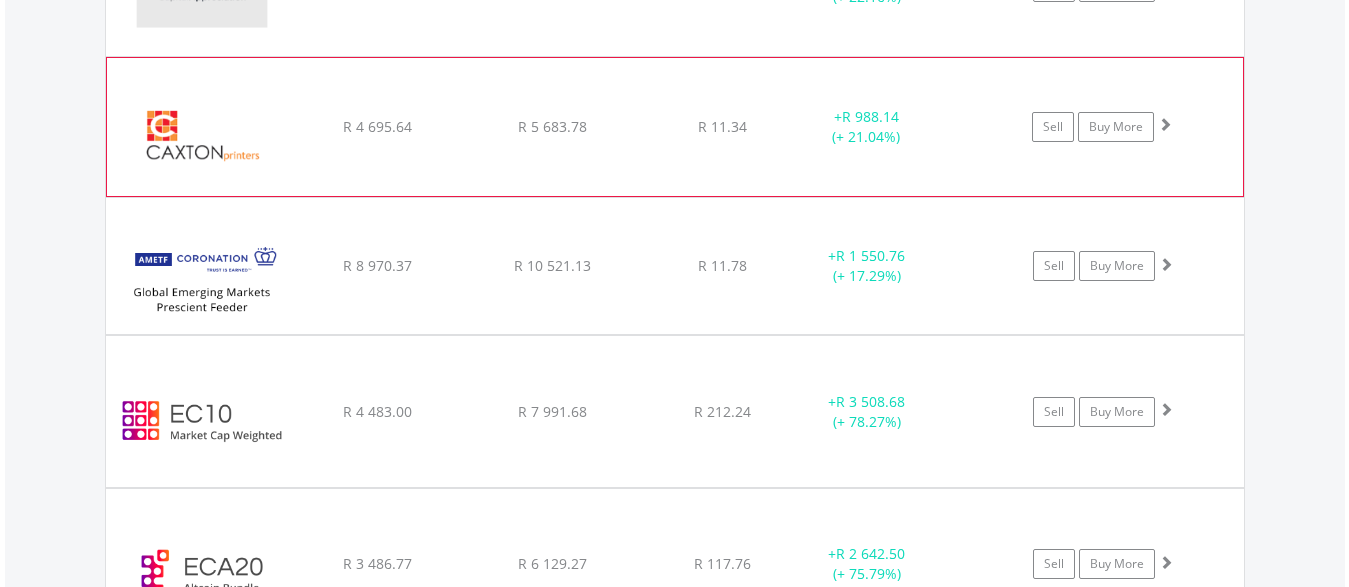 scroll, scrollTop: 2684, scrollLeft: 0, axis: vertical 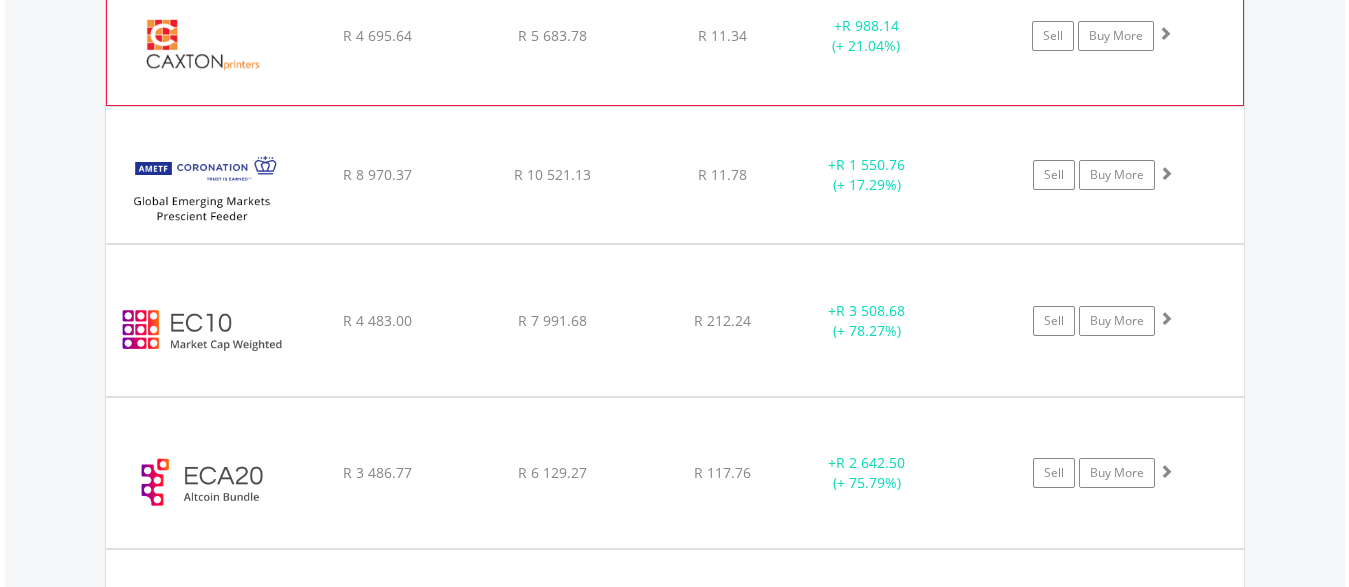 click at bounding box center (203, 46) 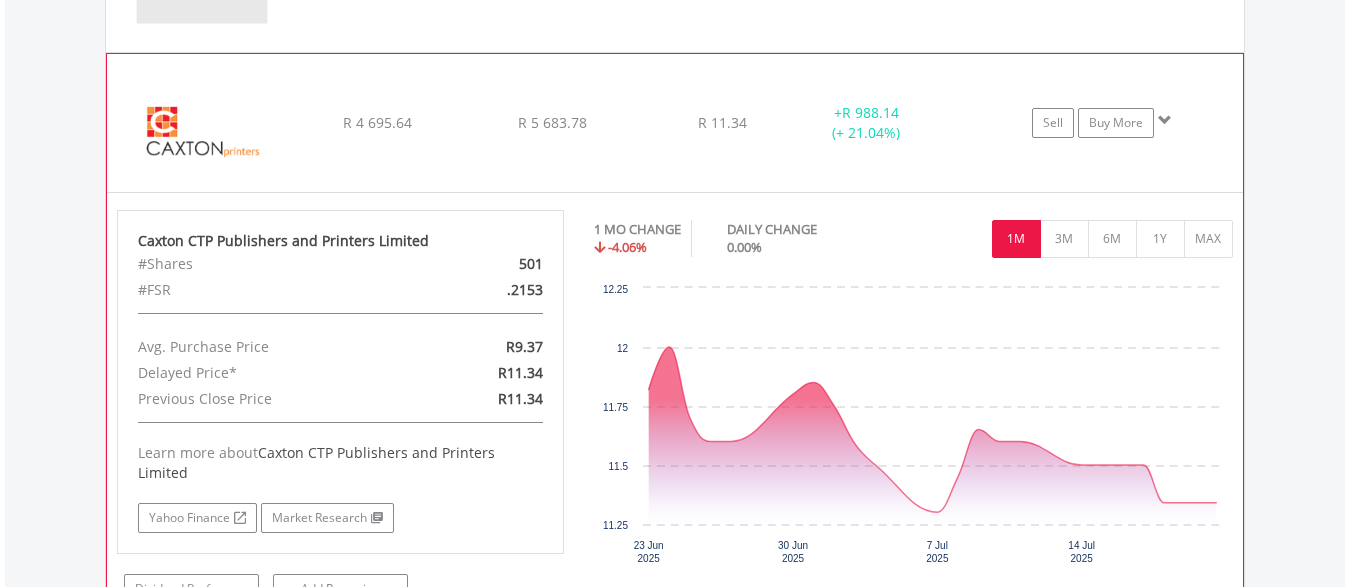 scroll, scrollTop: 2582, scrollLeft: 0, axis: vertical 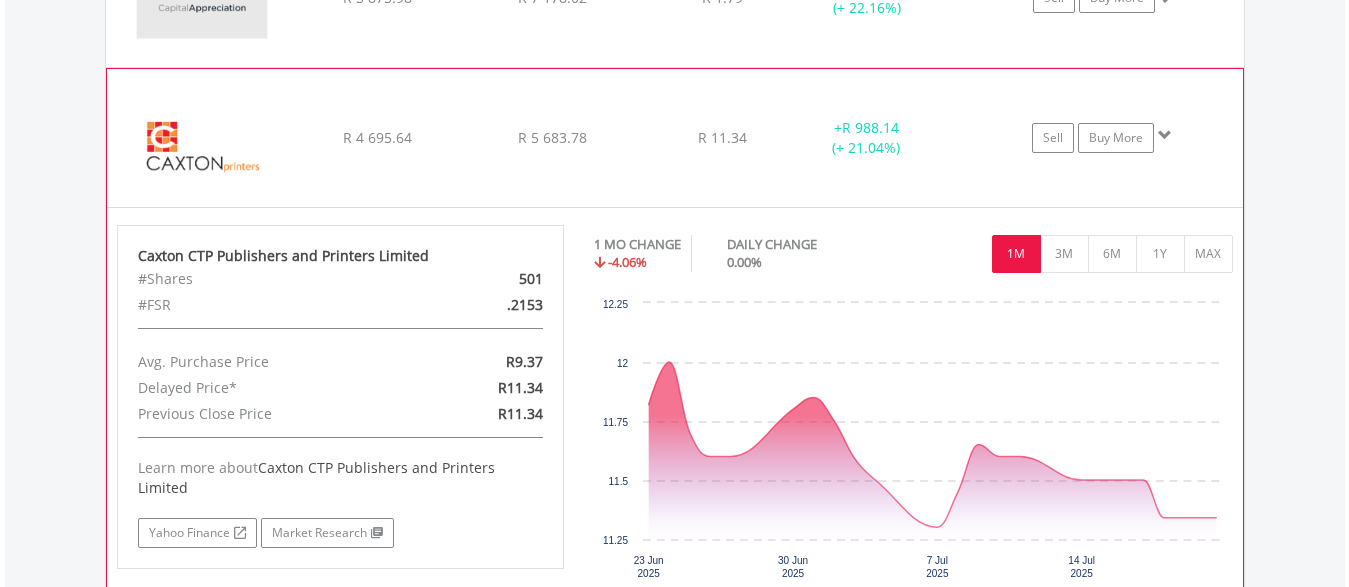 click at bounding box center (203, 148) 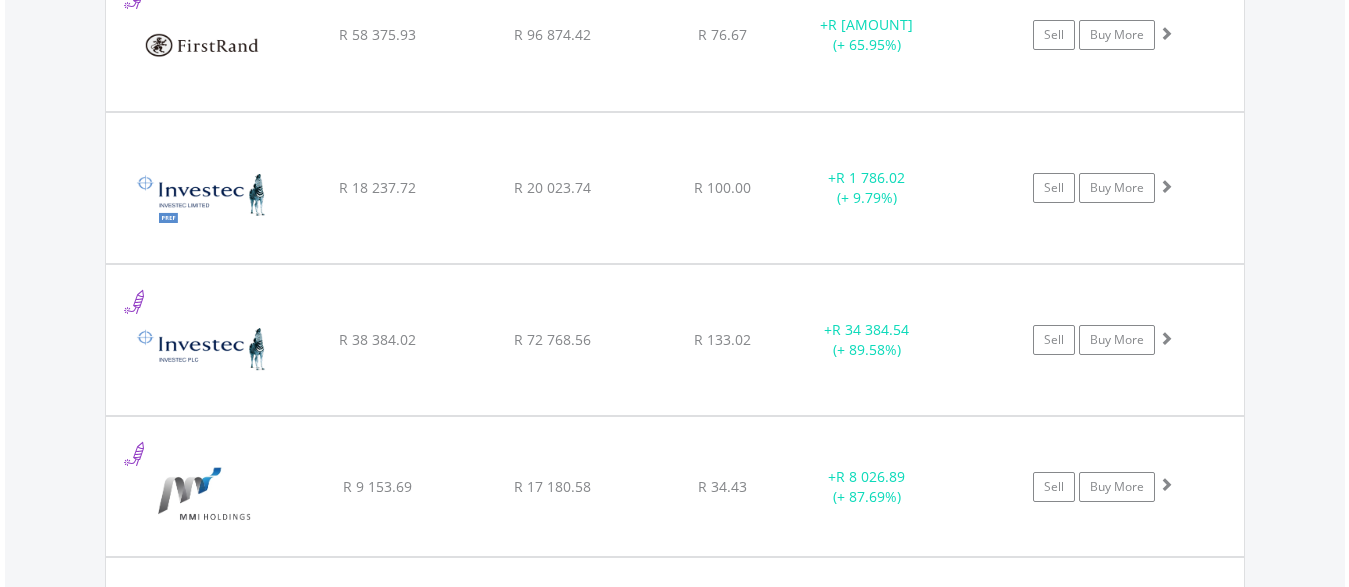 scroll, scrollTop: 3602, scrollLeft: 0, axis: vertical 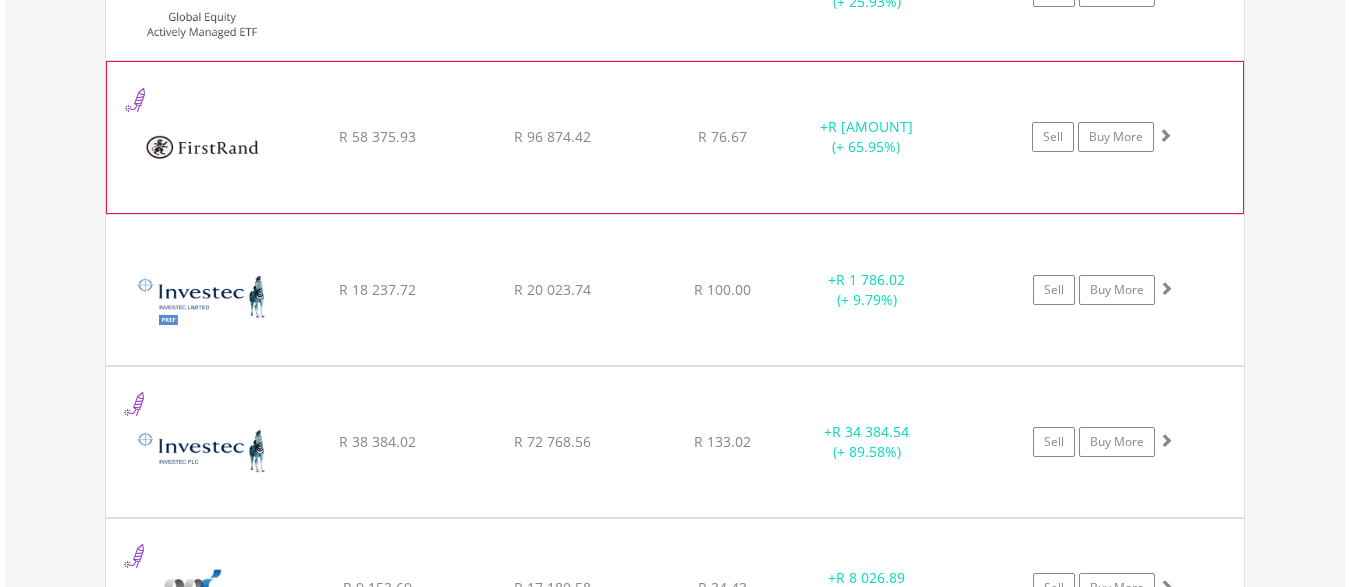 click at bounding box center (203, 147) 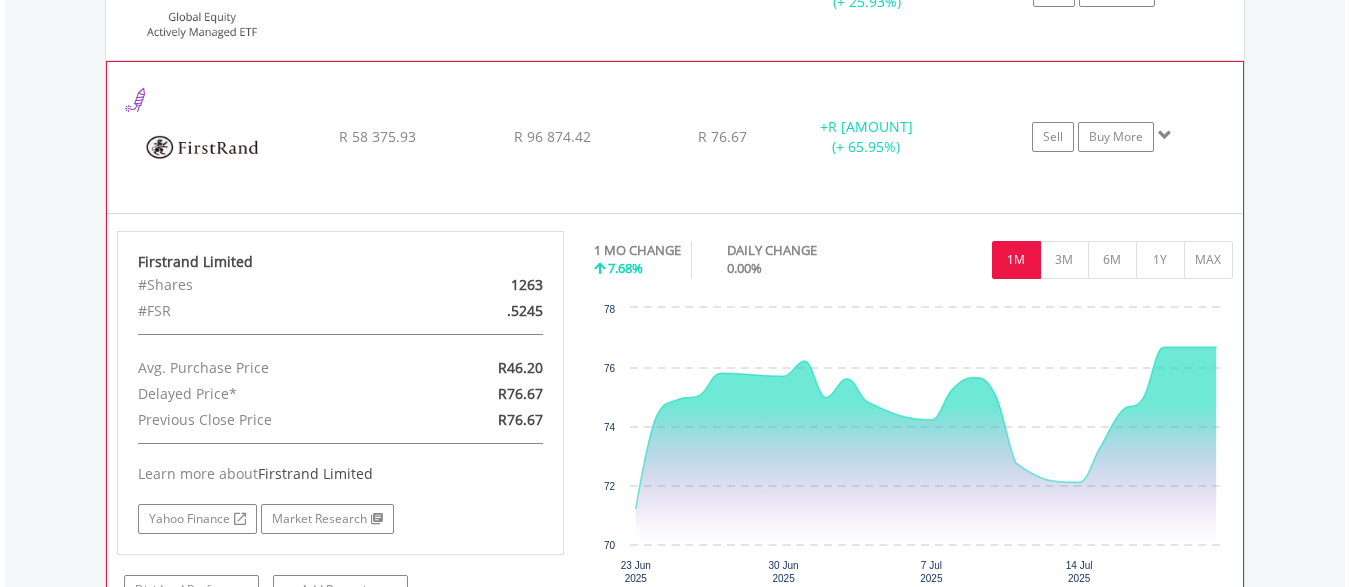 click on "+  R [AMOUNT] (+ [PERCENT]%)" at bounding box center (867, -1872) 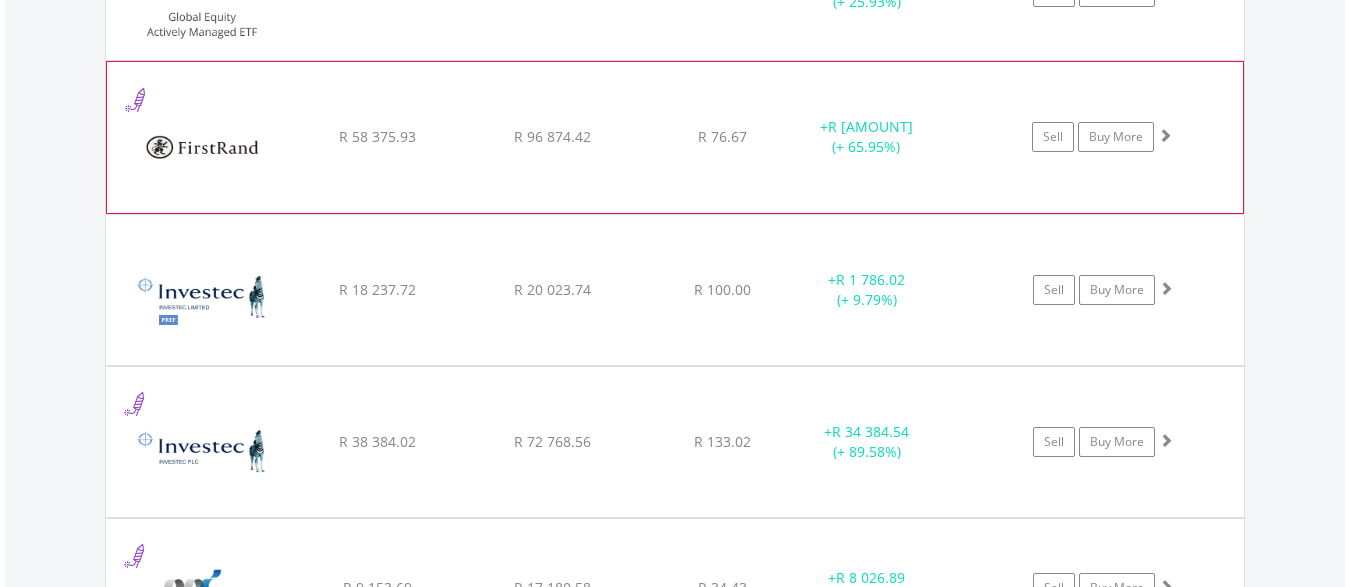 click at bounding box center (203, 147) 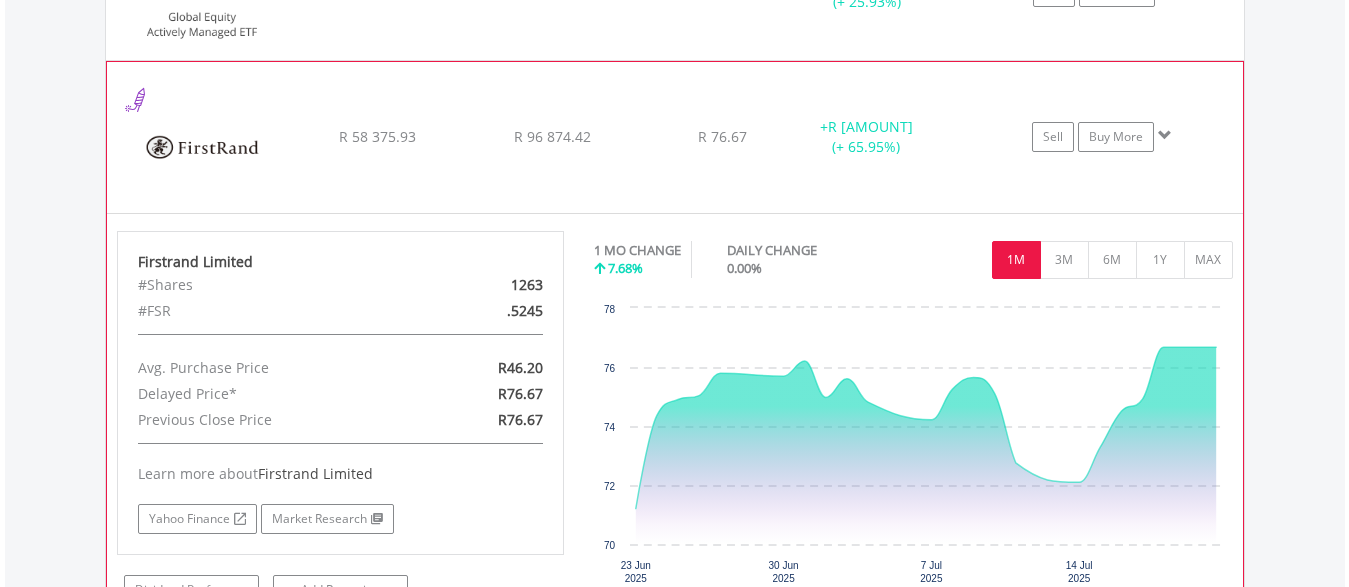 click at bounding box center [203, 147] 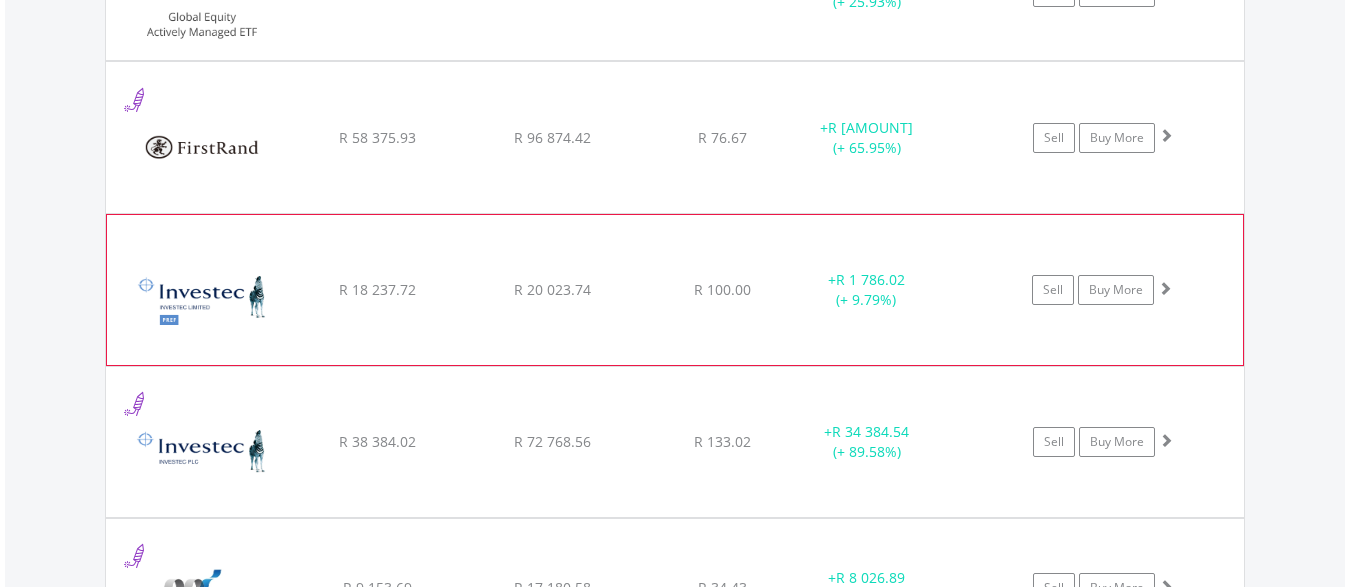 click at bounding box center [203, 300] 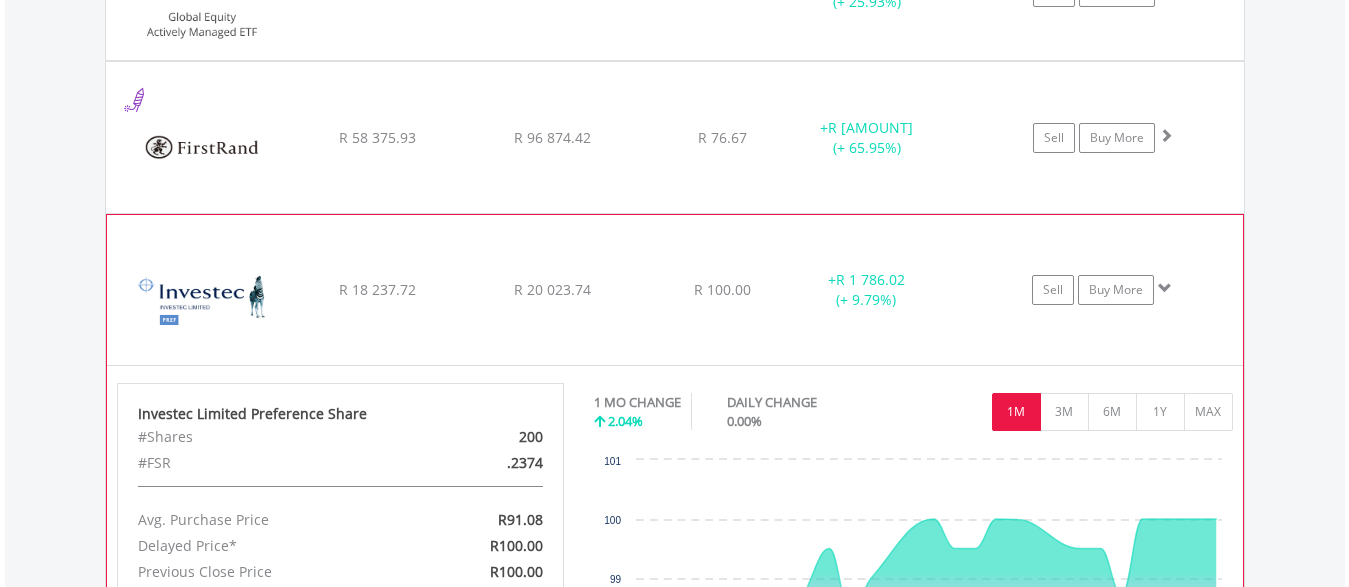 click at bounding box center (203, 300) 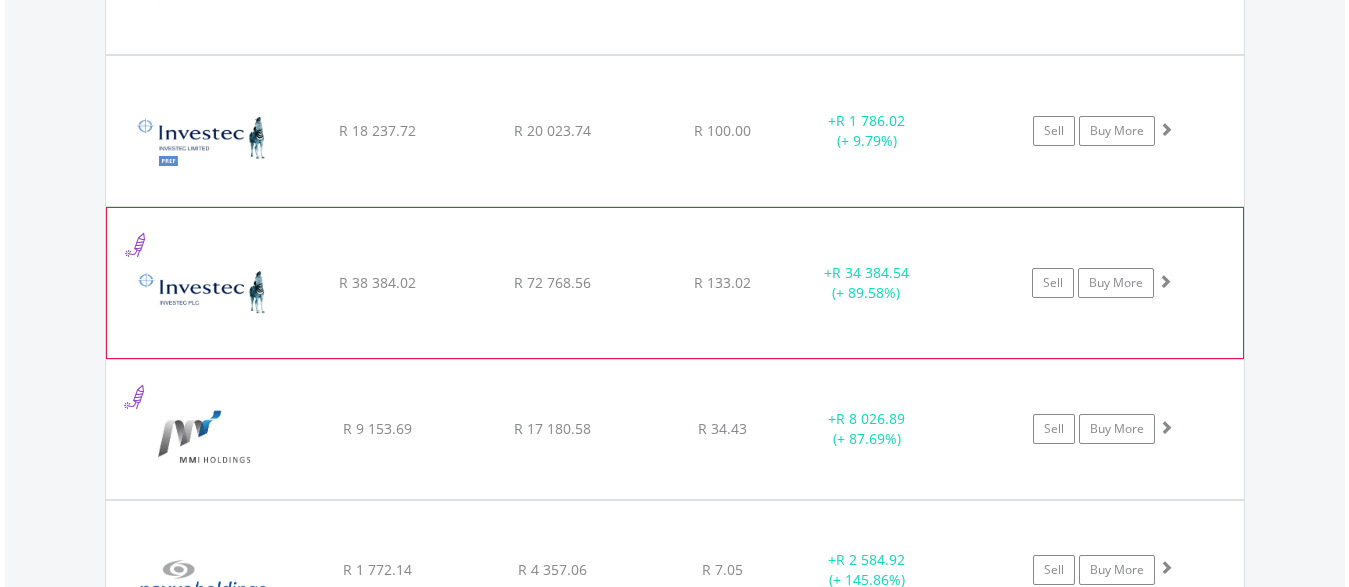 scroll, scrollTop: 3806, scrollLeft: 0, axis: vertical 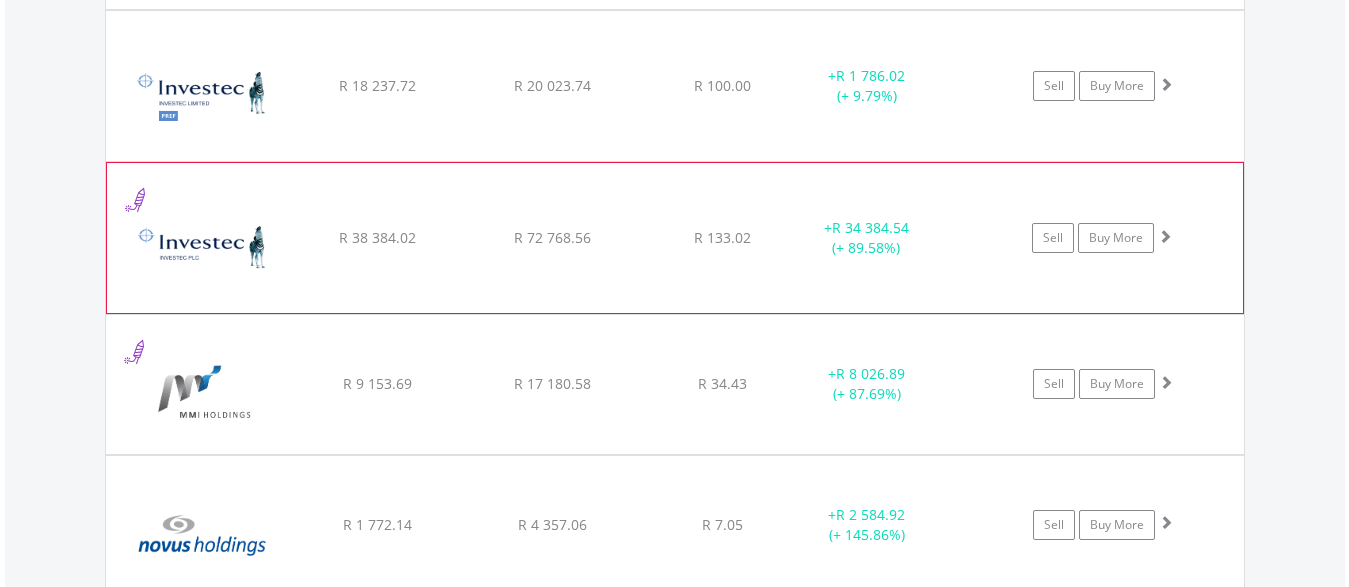 click at bounding box center (203, 248) 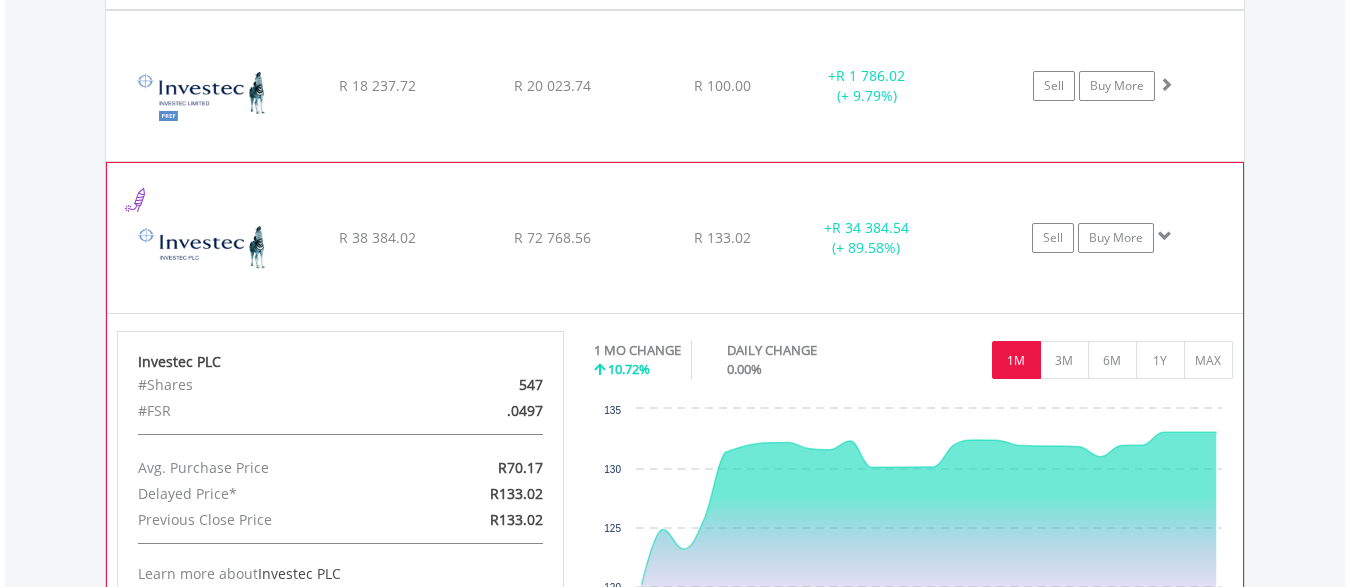 click at bounding box center (203, 248) 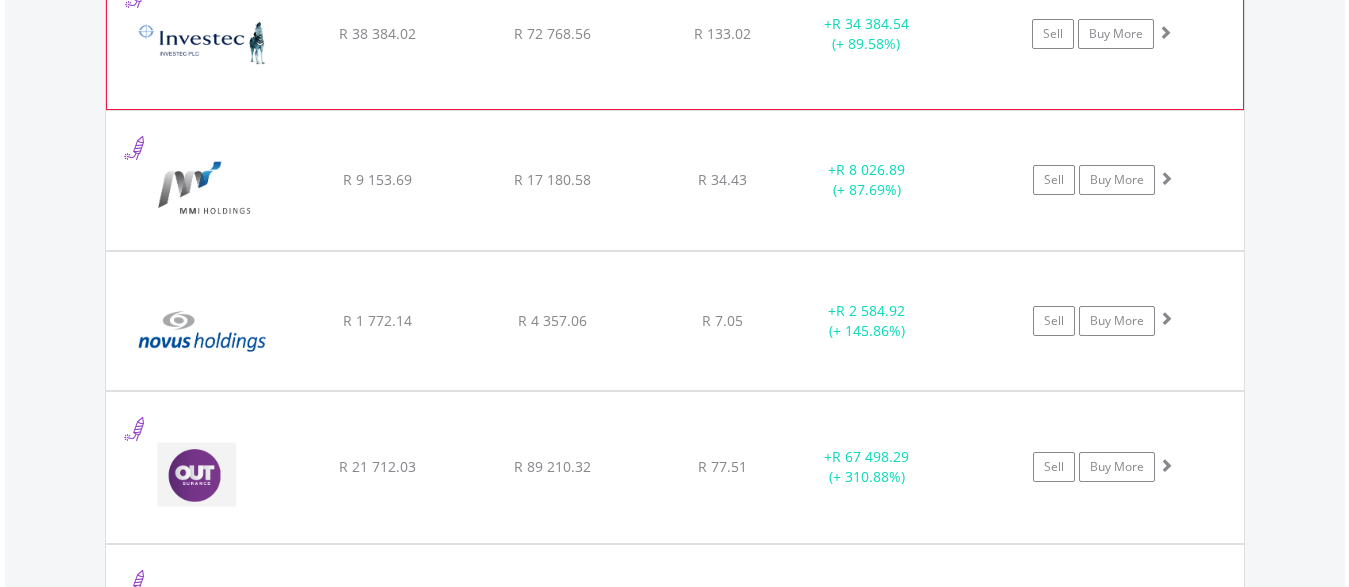 scroll, scrollTop: 4010, scrollLeft: 0, axis: vertical 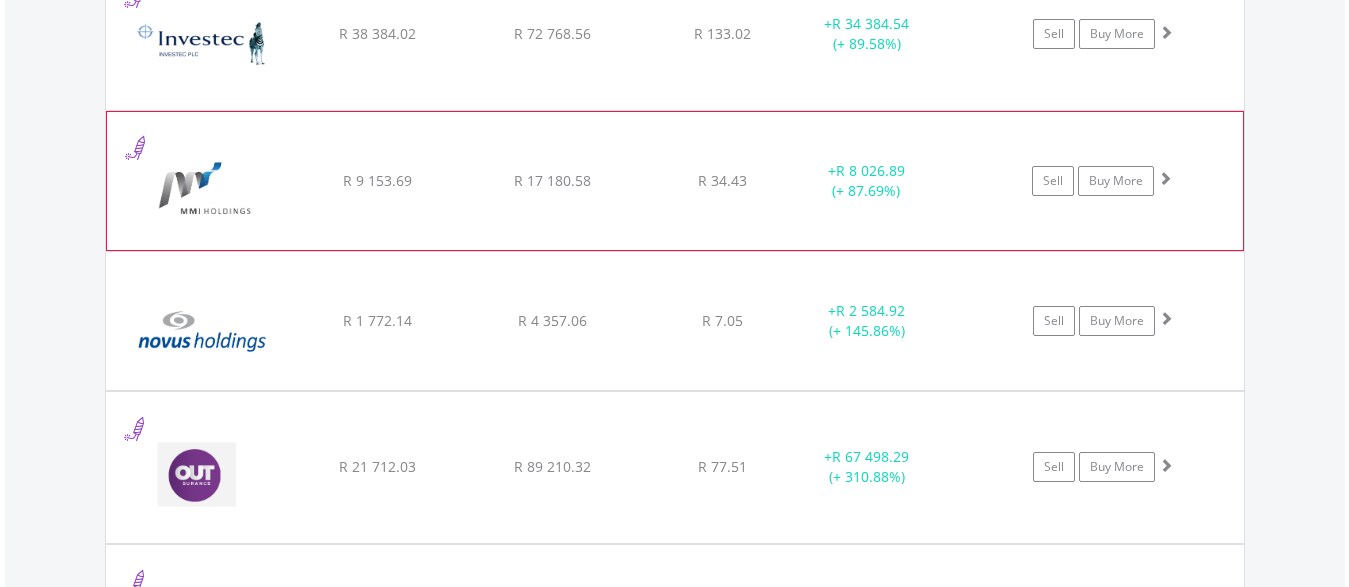 click at bounding box center (203, 191) 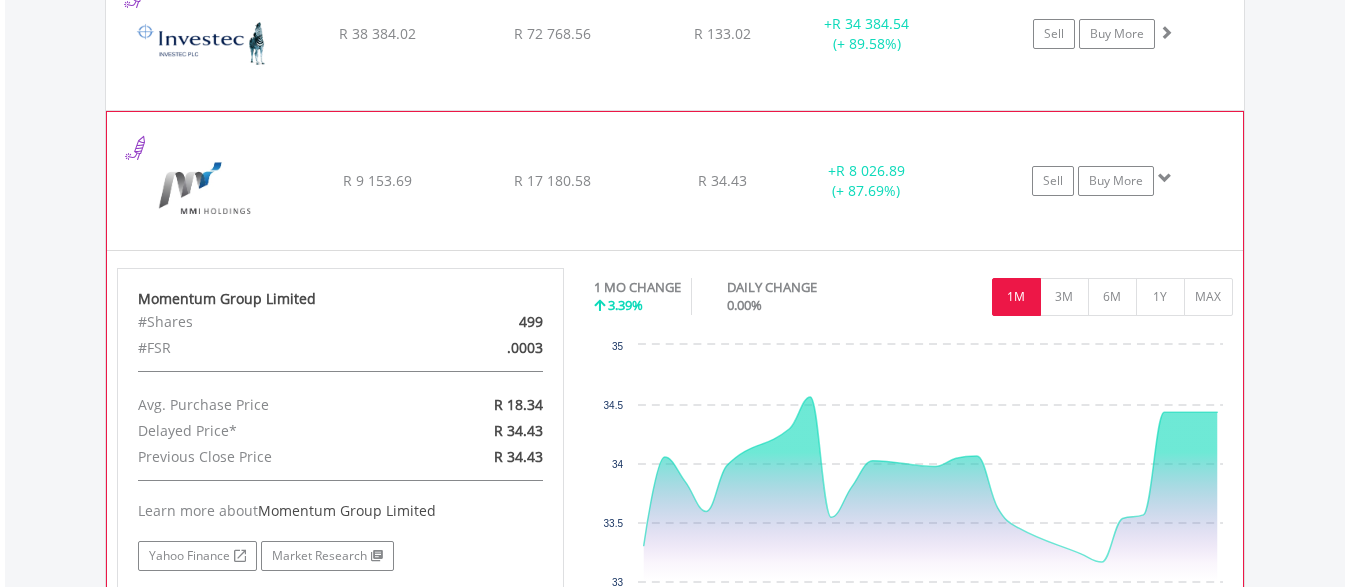 scroll, scrollTop: 4010, scrollLeft: 0, axis: vertical 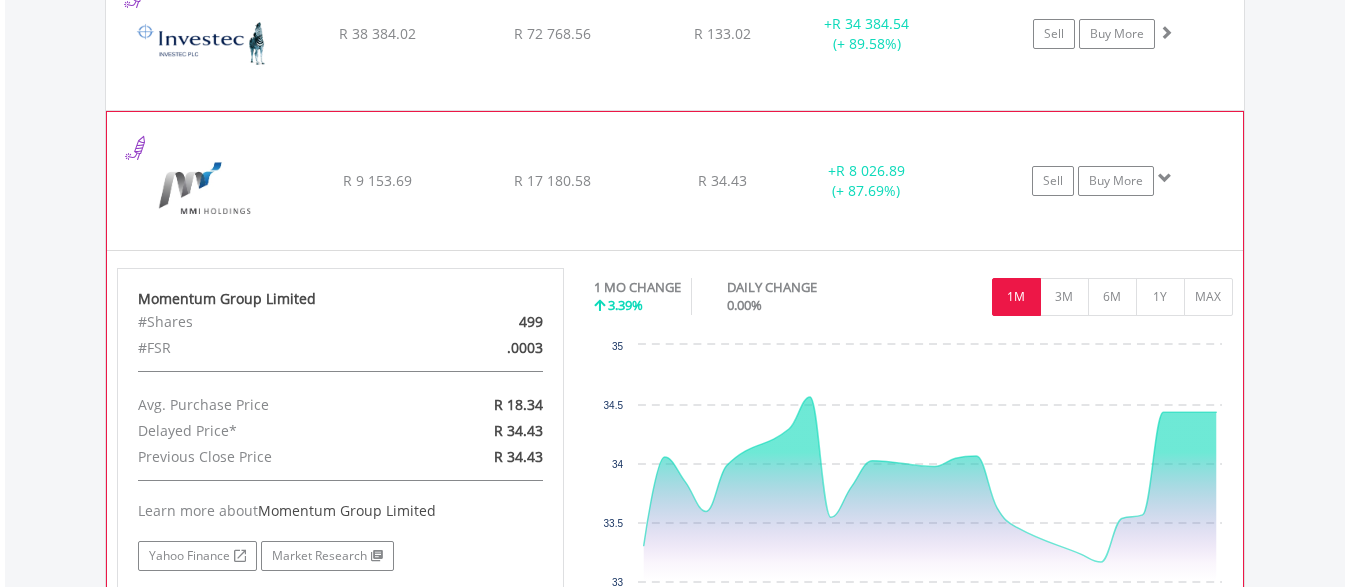 click on "Momentum Group Limited" at bounding box center (203, 191) 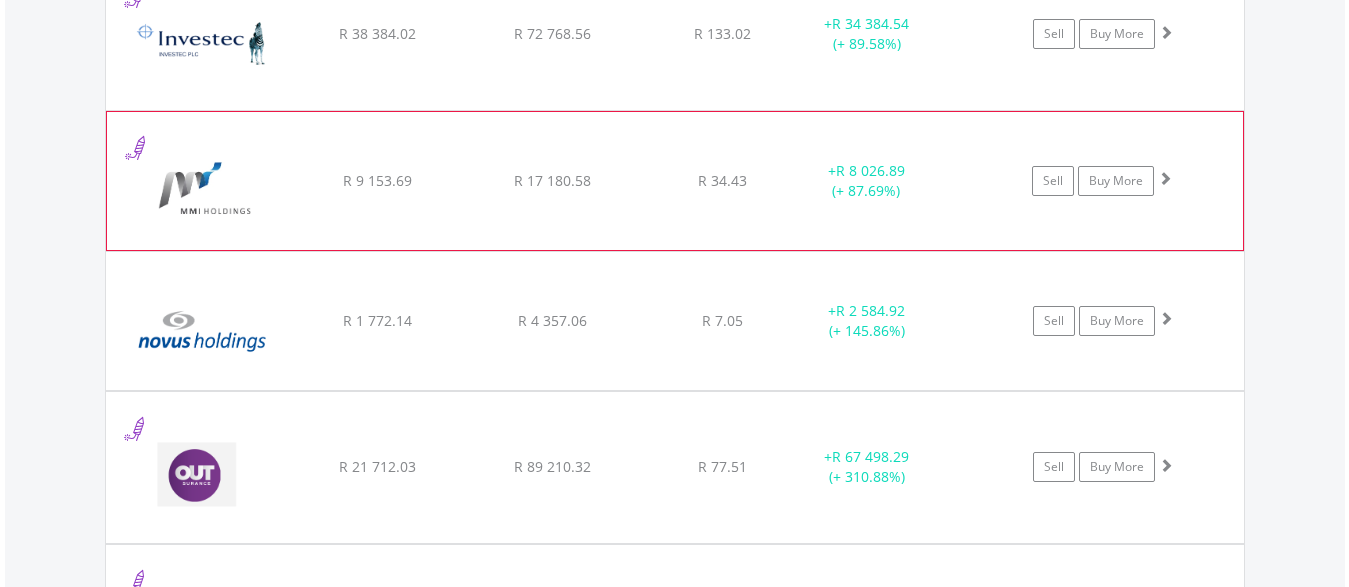 scroll, scrollTop: 4214, scrollLeft: 0, axis: vertical 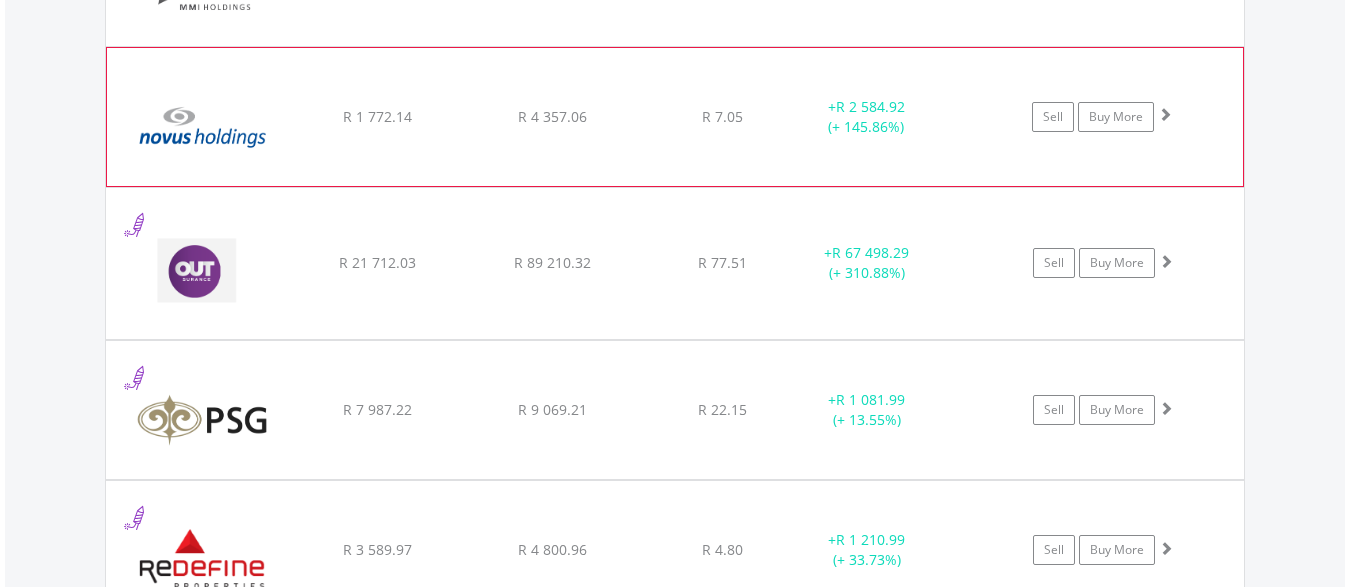 click at bounding box center (203, 127) 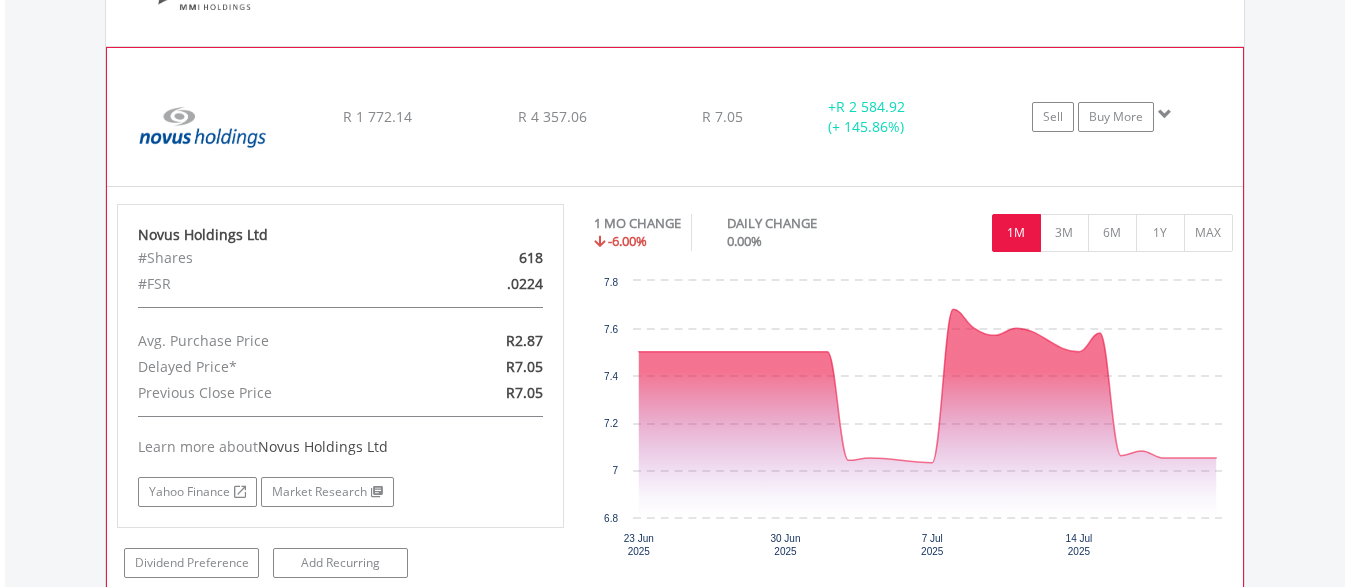 click at bounding box center (203, 127) 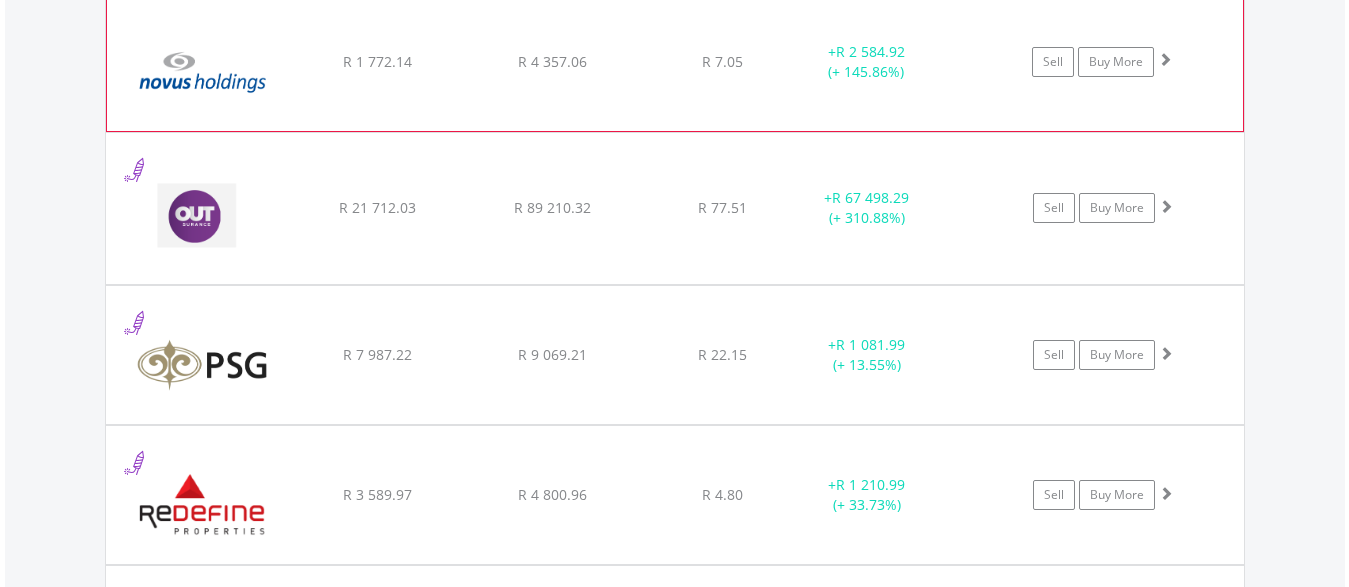 scroll, scrollTop: 4316, scrollLeft: 0, axis: vertical 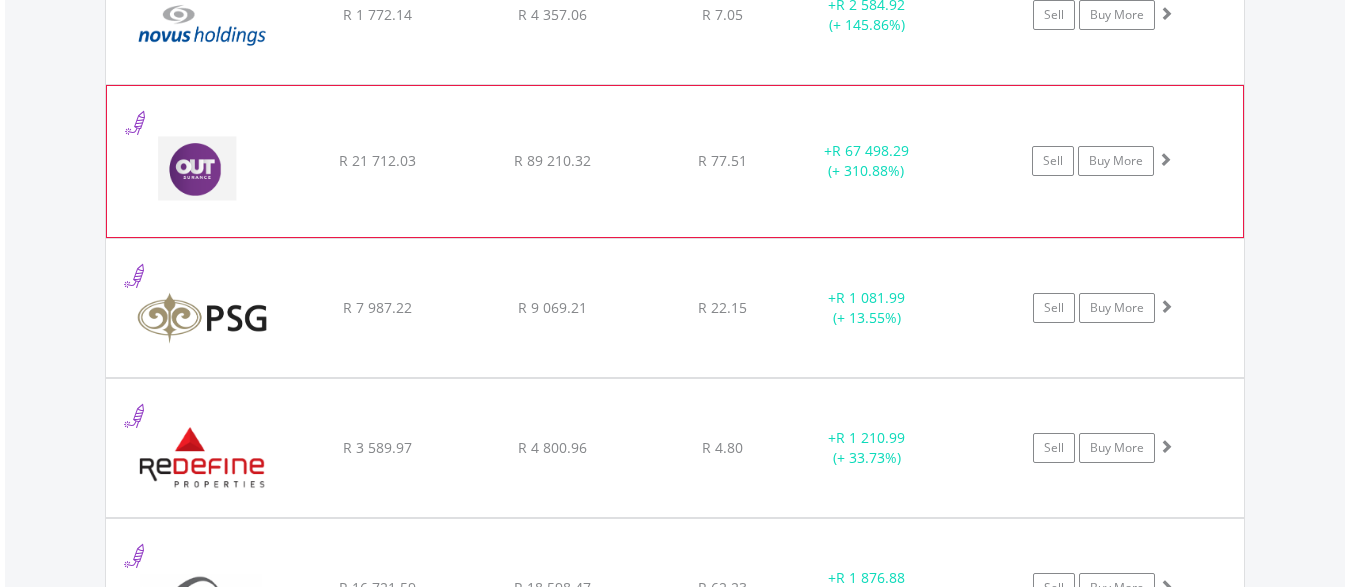 click at bounding box center [203, 171] 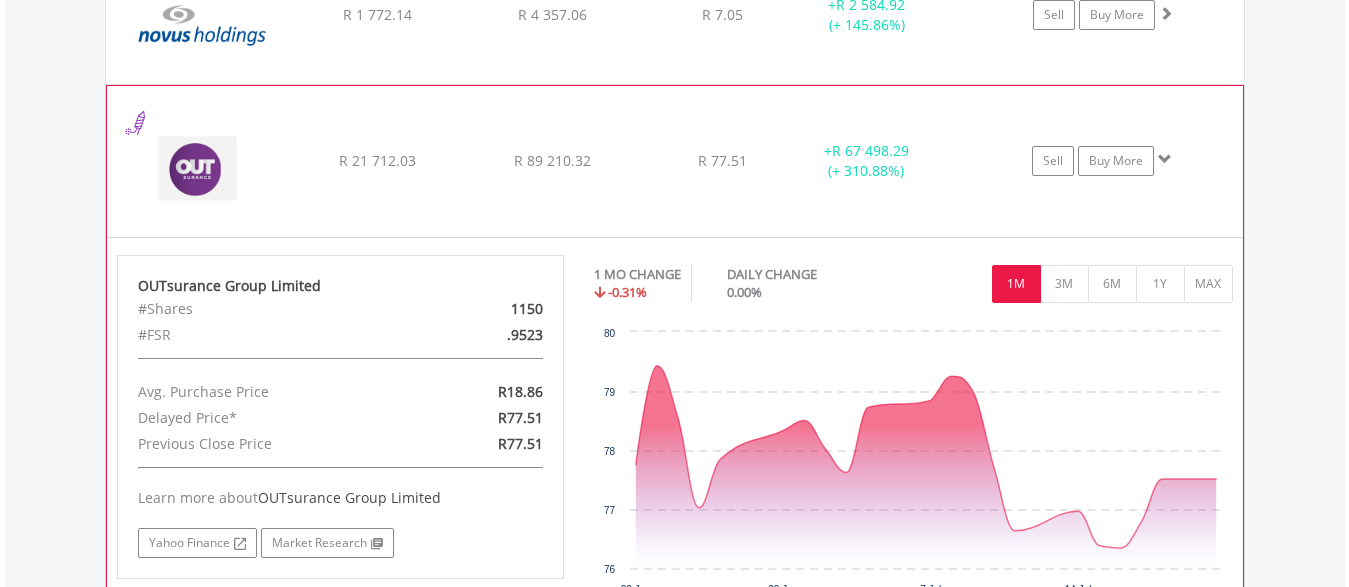 click at bounding box center [203, 171] 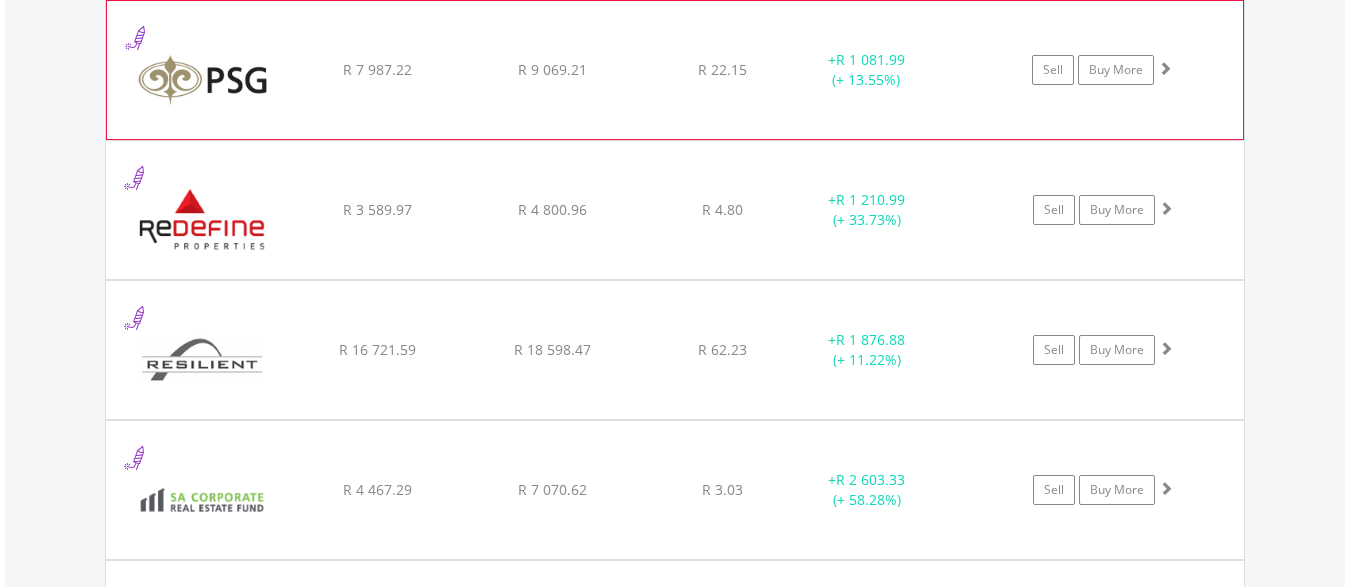 scroll, scrollTop: 4521, scrollLeft: 0, axis: vertical 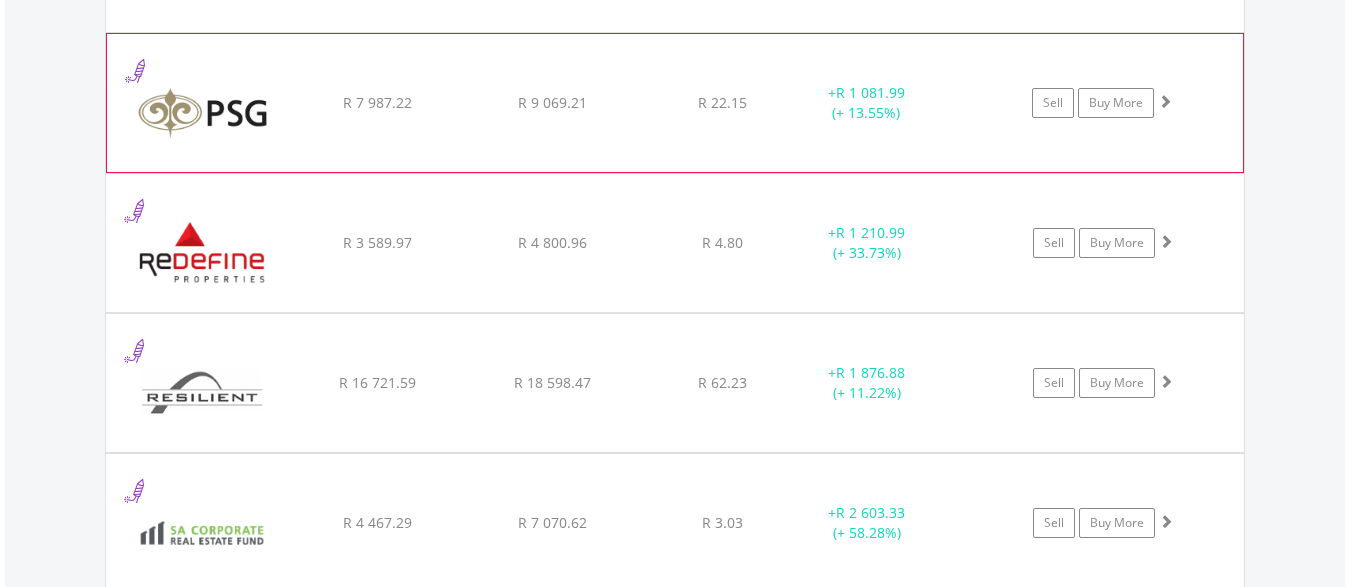 click at bounding box center [203, 113] 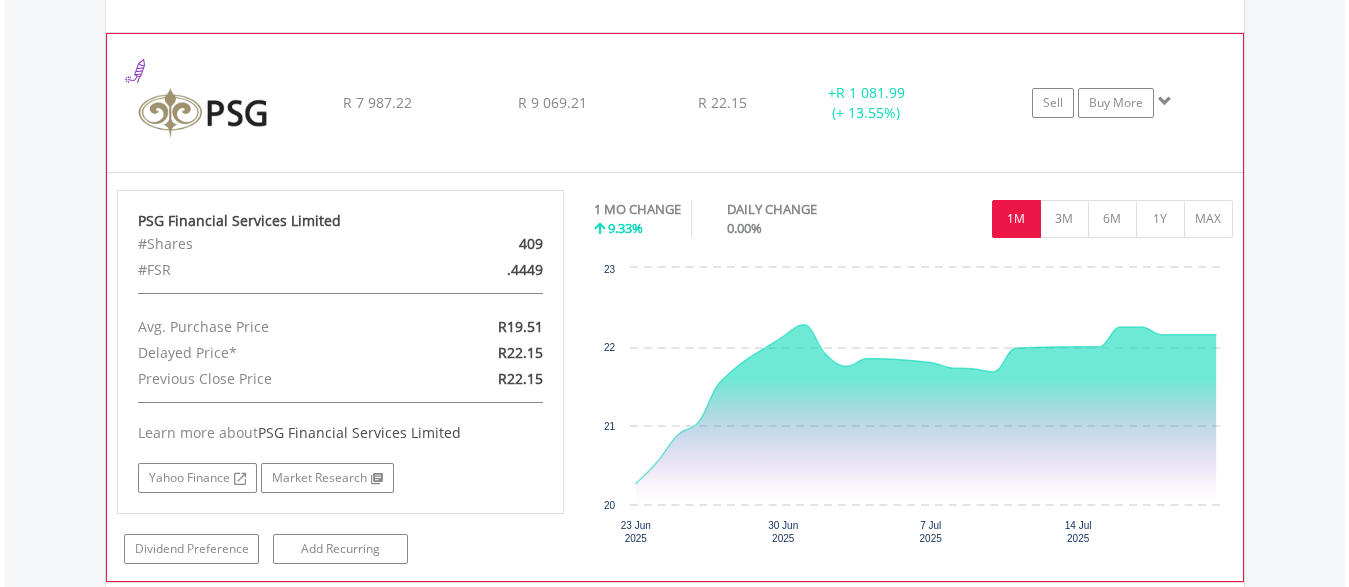 click at bounding box center [203, 113] 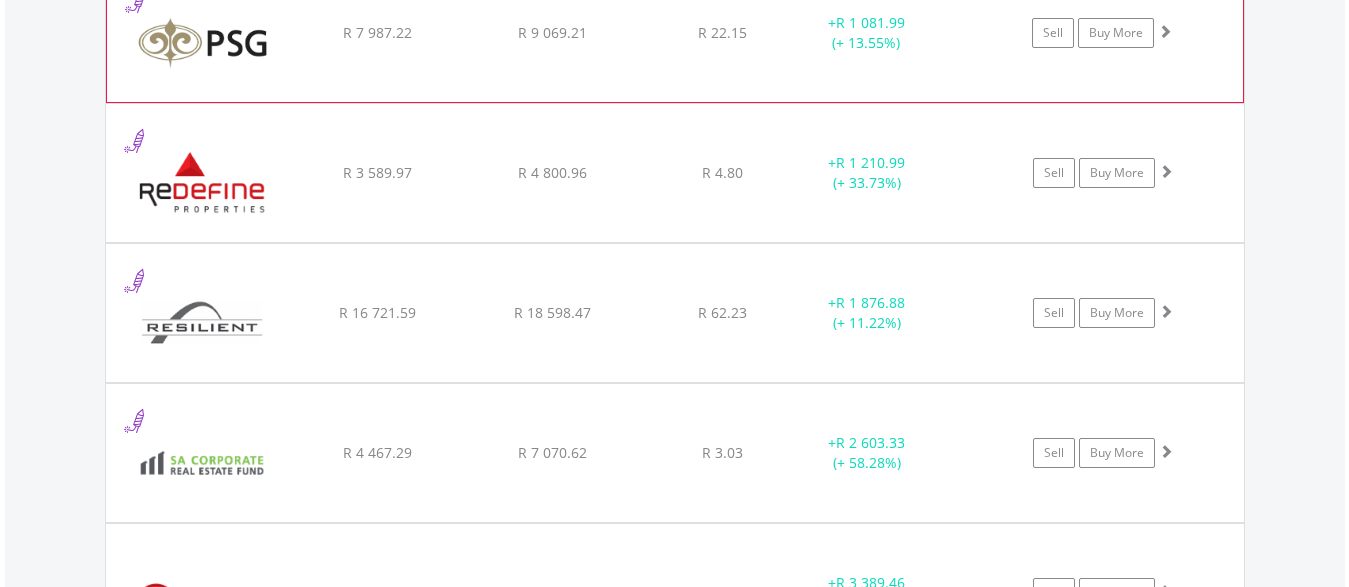scroll, scrollTop: 4623, scrollLeft: 0, axis: vertical 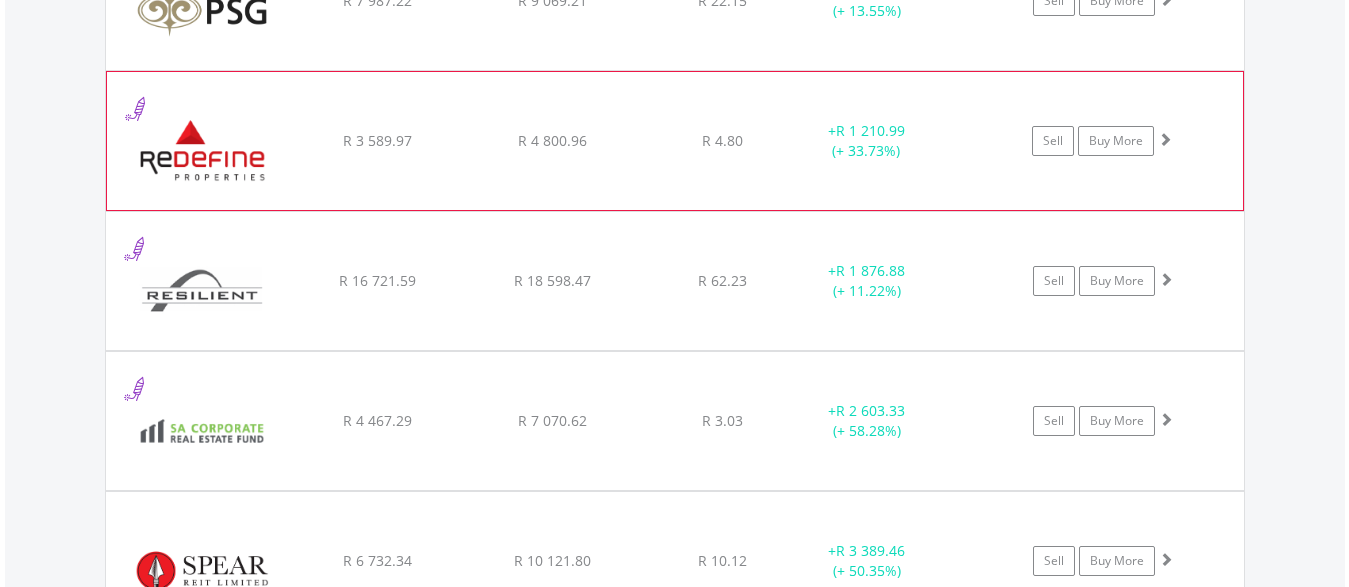 click at bounding box center [203, 151] 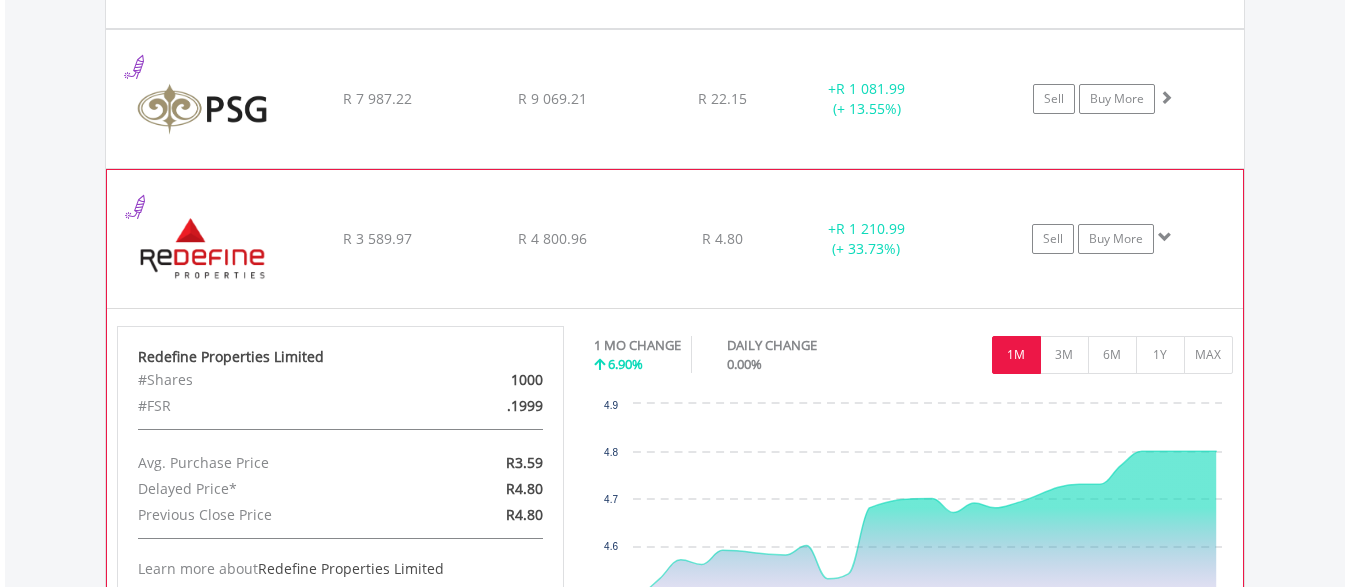 scroll, scrollTop: 4521, scrollLeft: 0, axis: vertical 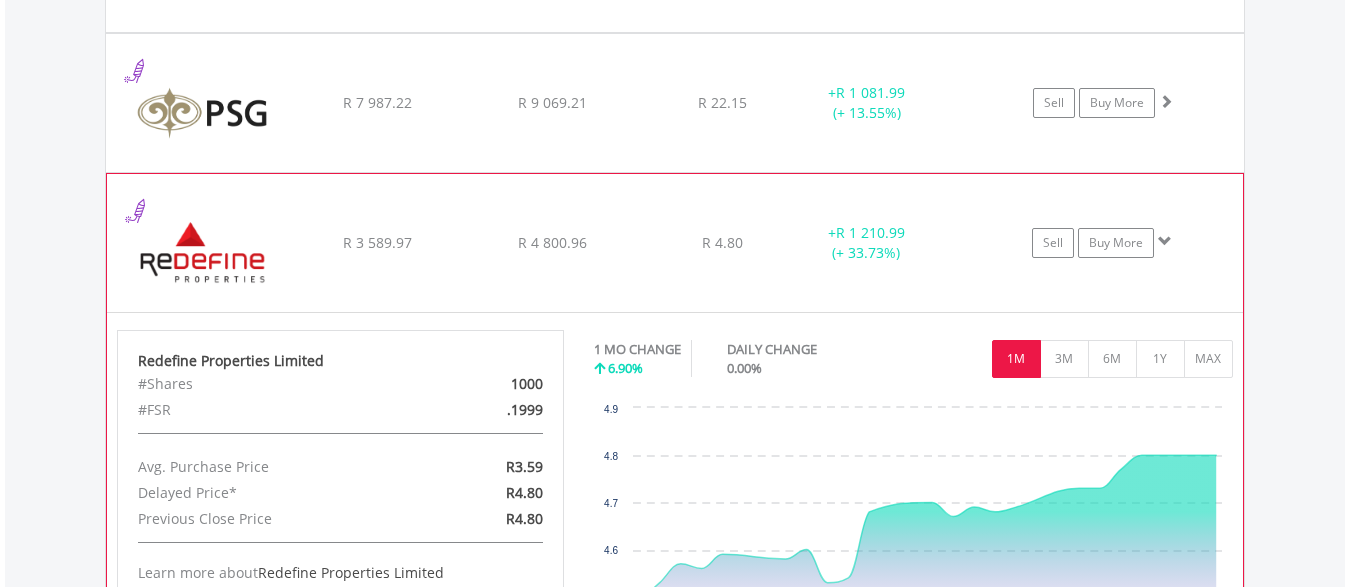 click at bounding box center (203, 253) 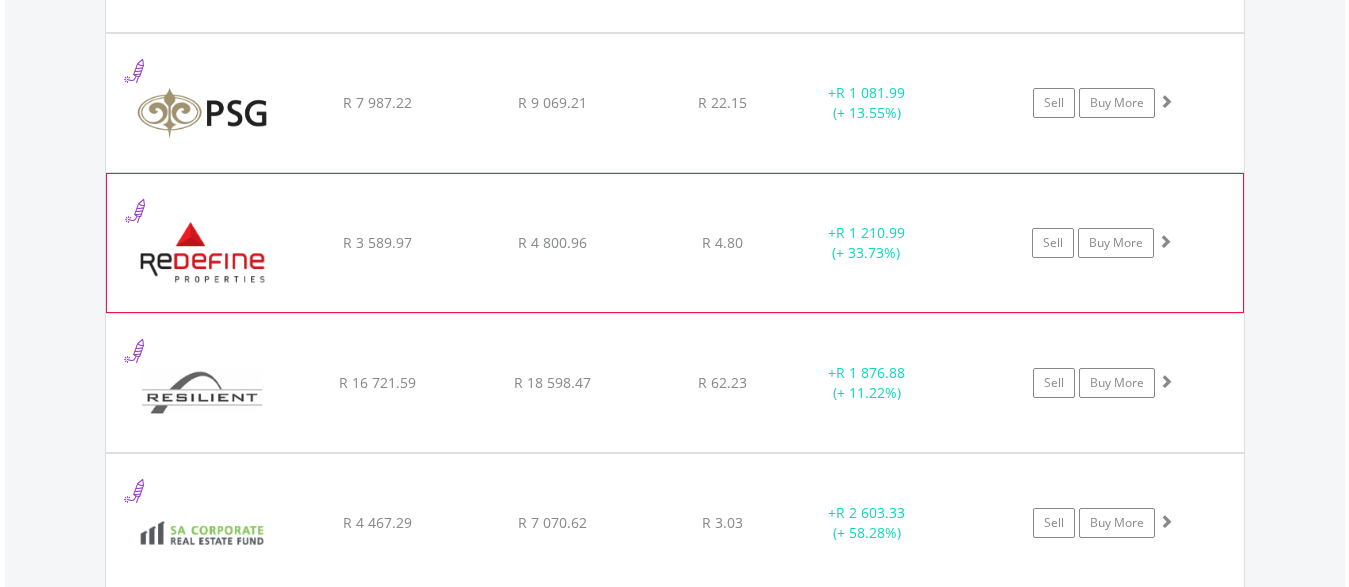 scroll, scrollTop: 4827, scrollLeft: 0, axis: vertical 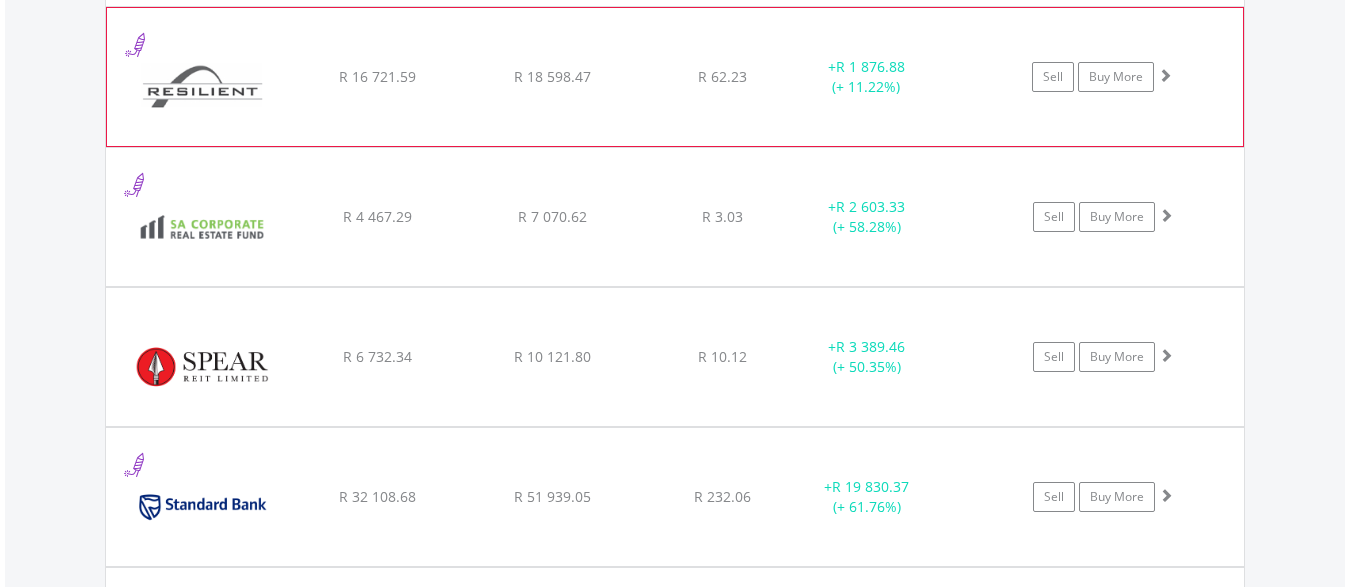 click at bounding box center (203, 87) 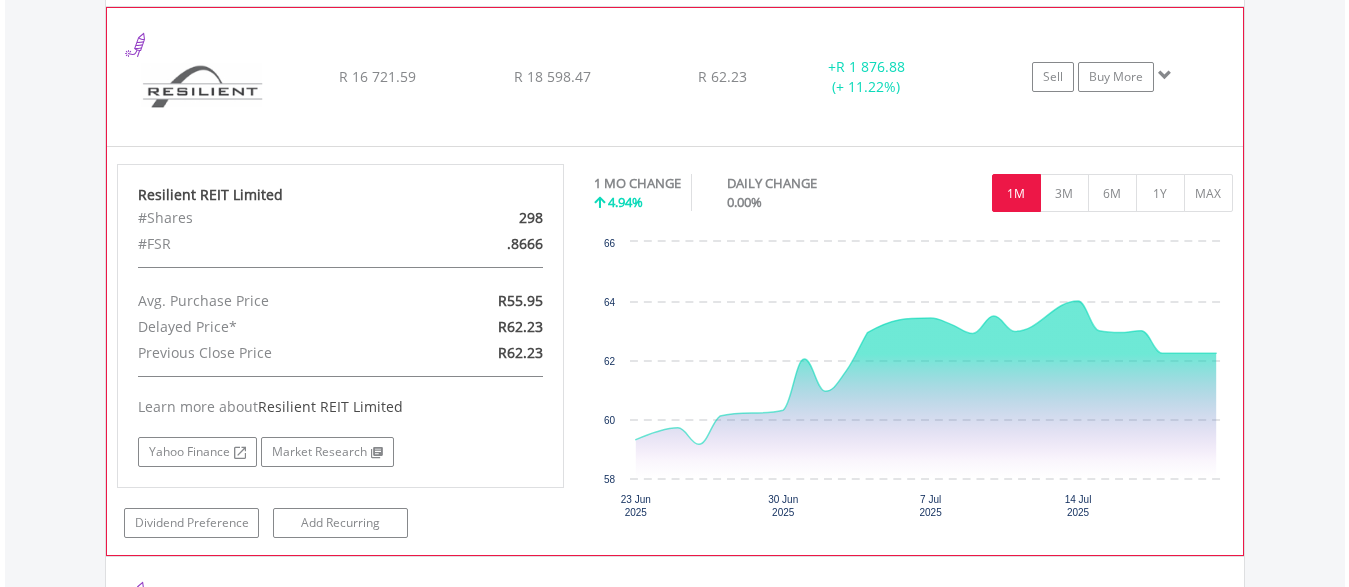 click at bounding box center (203, 87) 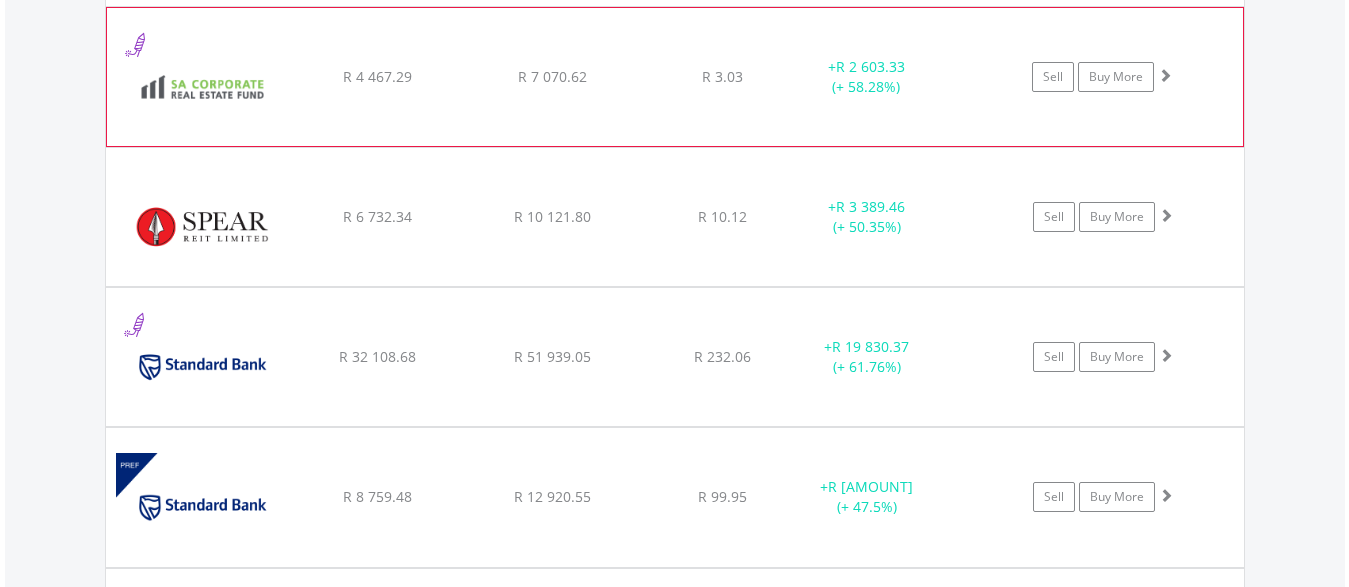 scroll, scrollTop: 4929, scrollLeft: 0, axis: vertical 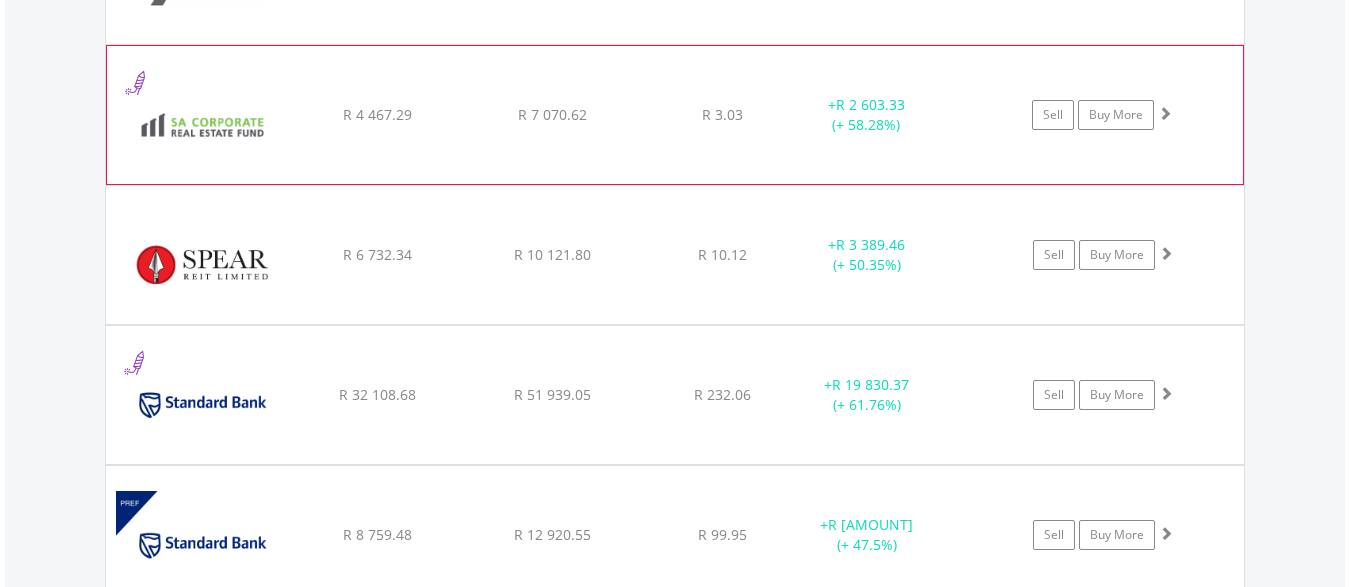 click at bounding box center [203, 125] 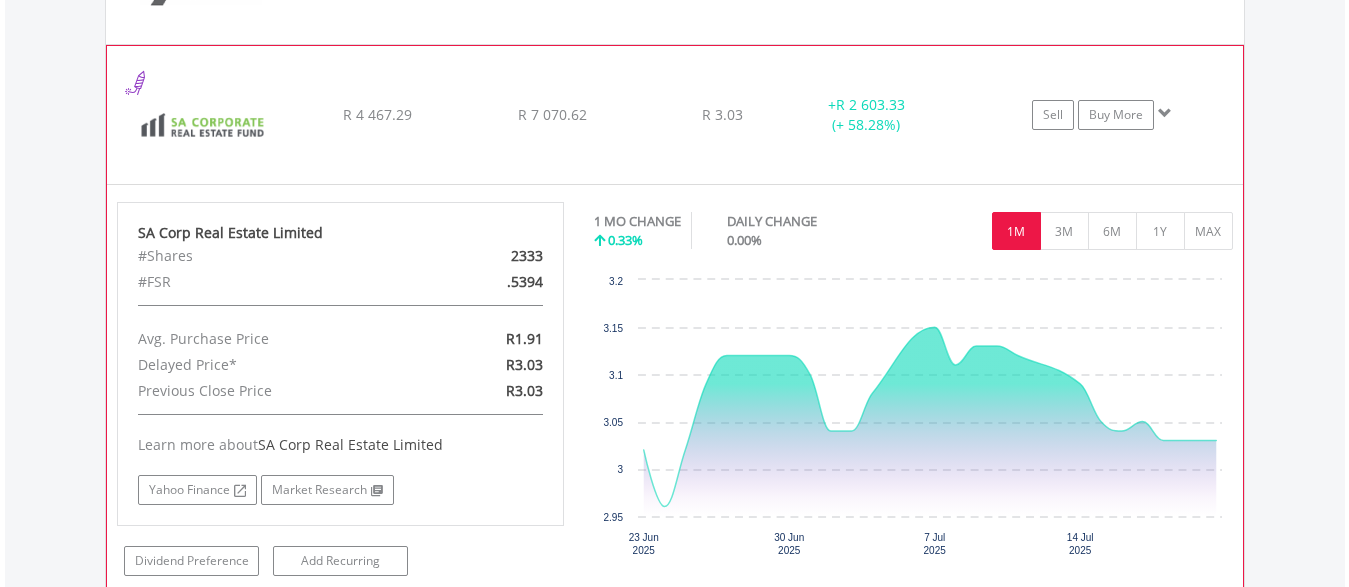 click at bounding box center (203, 125) 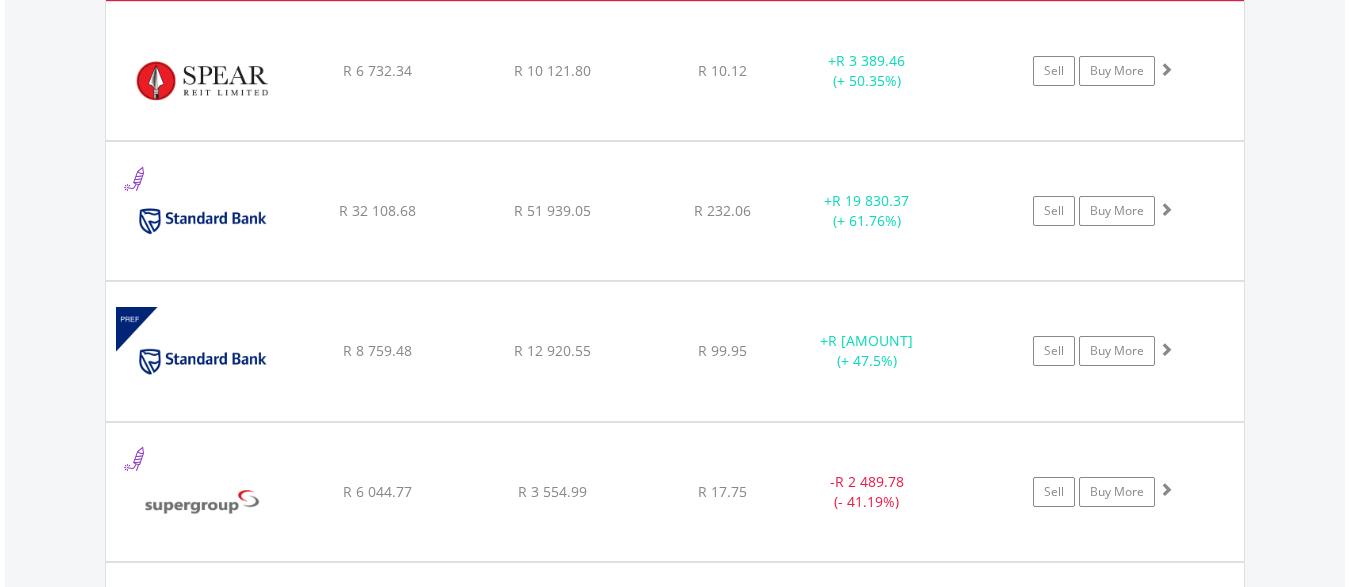 scroll, scrollTop: 5133, scrollLeft: 0, axis: vertical 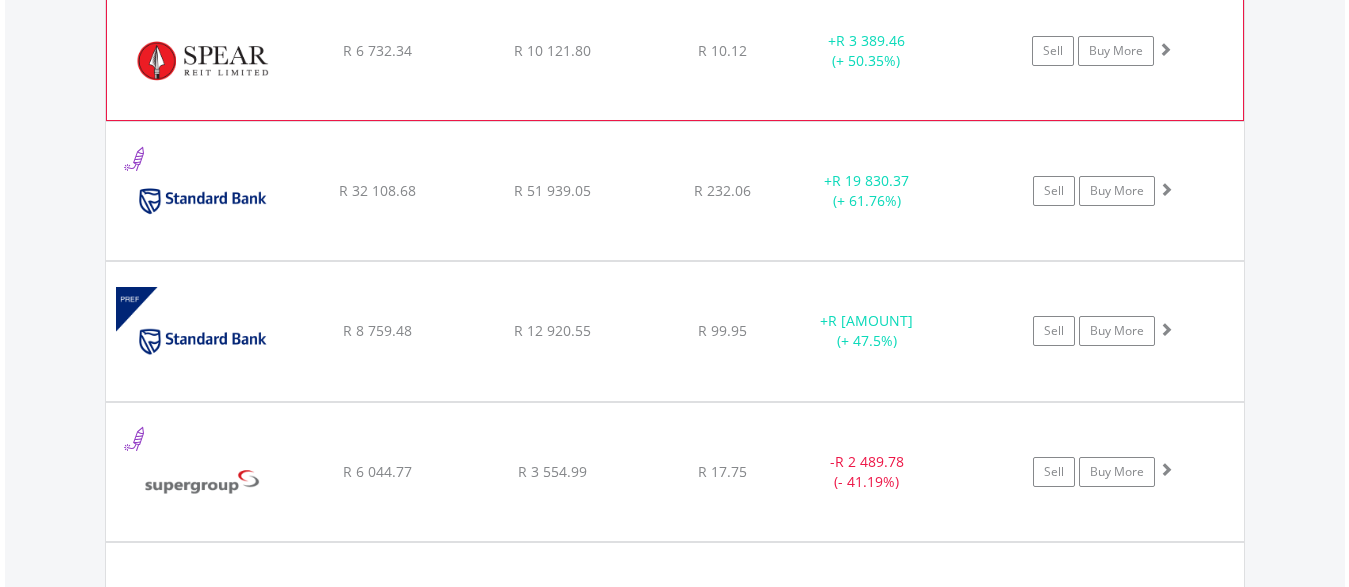 click at bounding box center [203, 61] 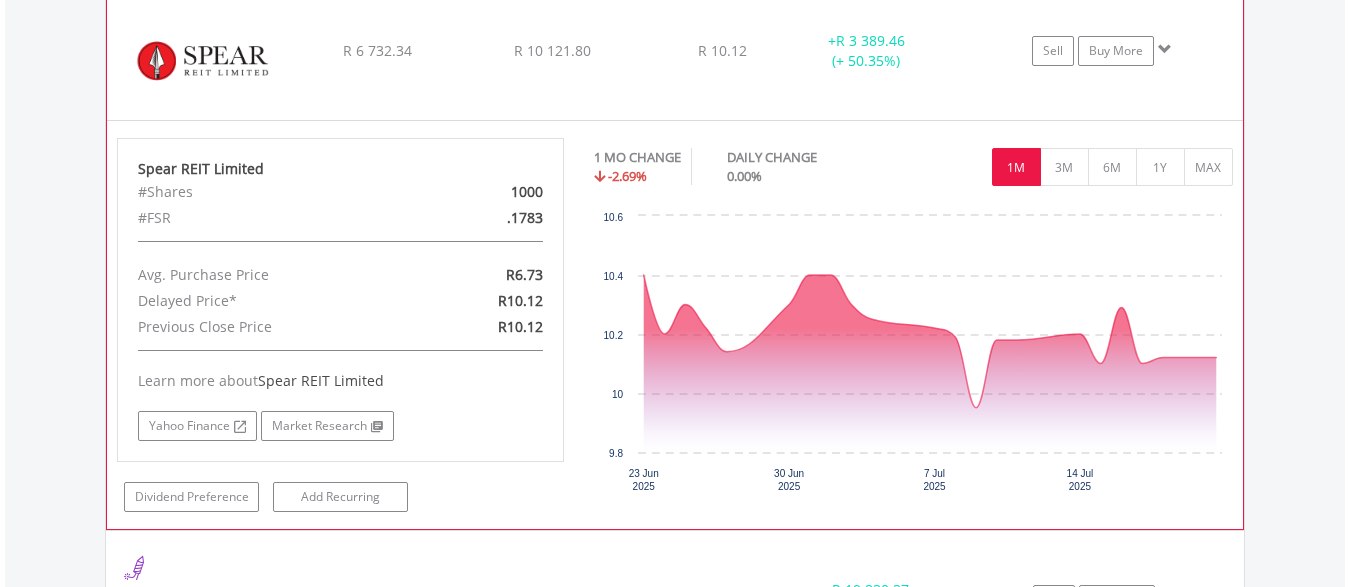 click at bounding box center (203, 61) 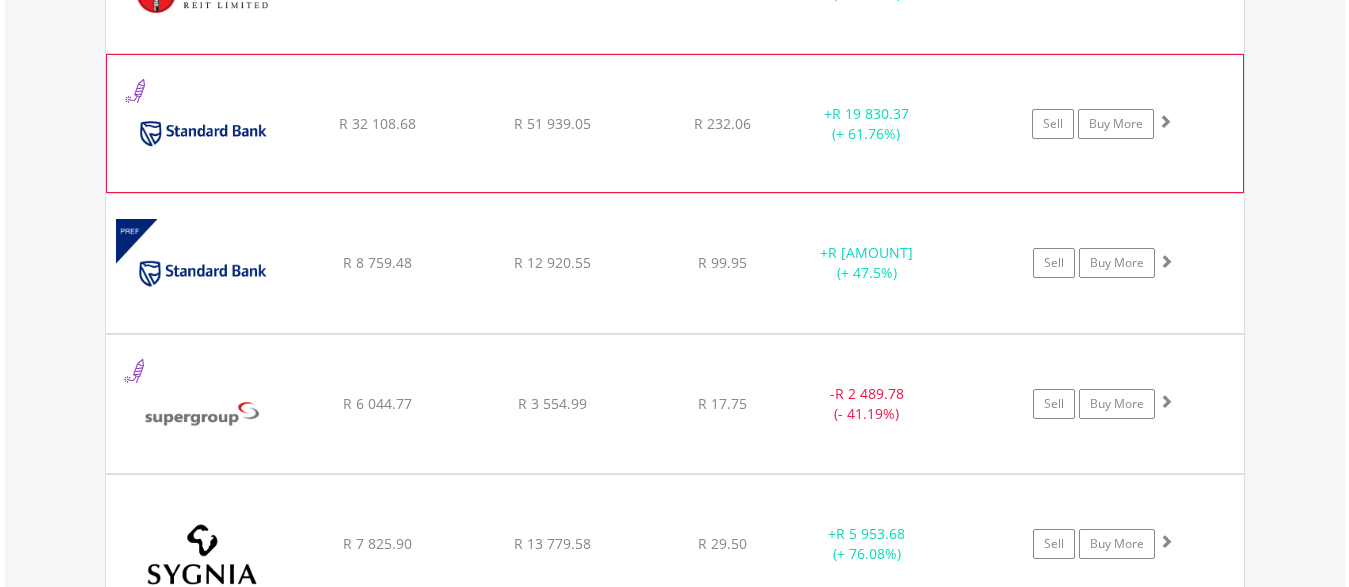 scroll, scrollTop: 5235, scrollLeft: 0, axis: vertical 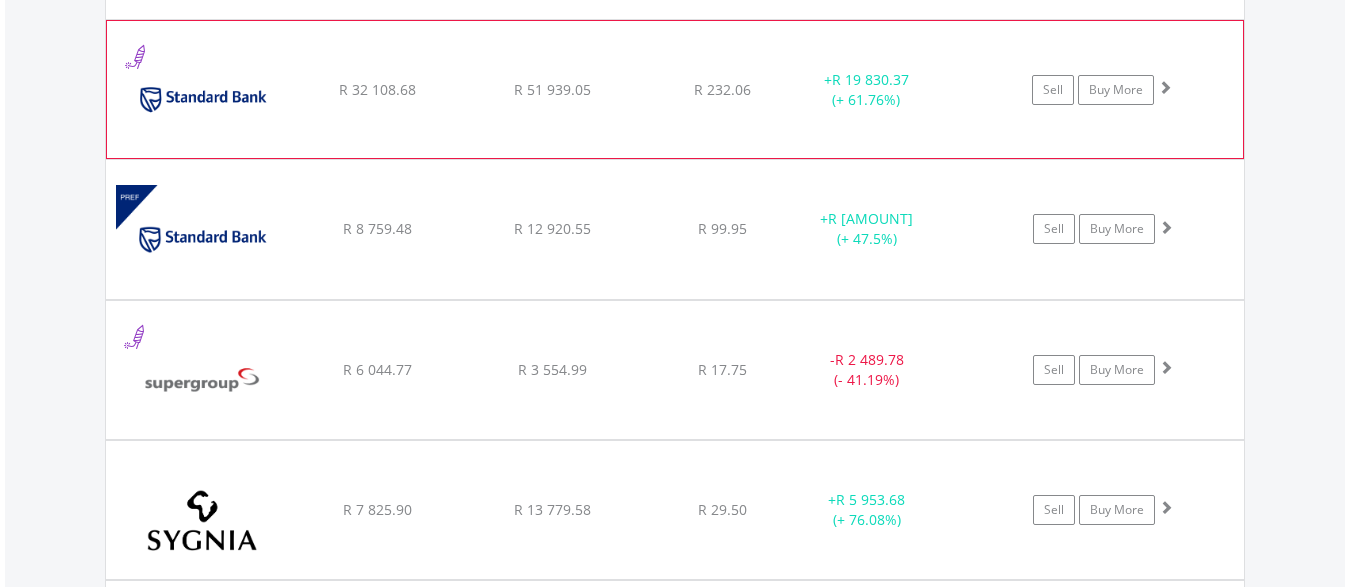 click at bounding box center [203, 100] 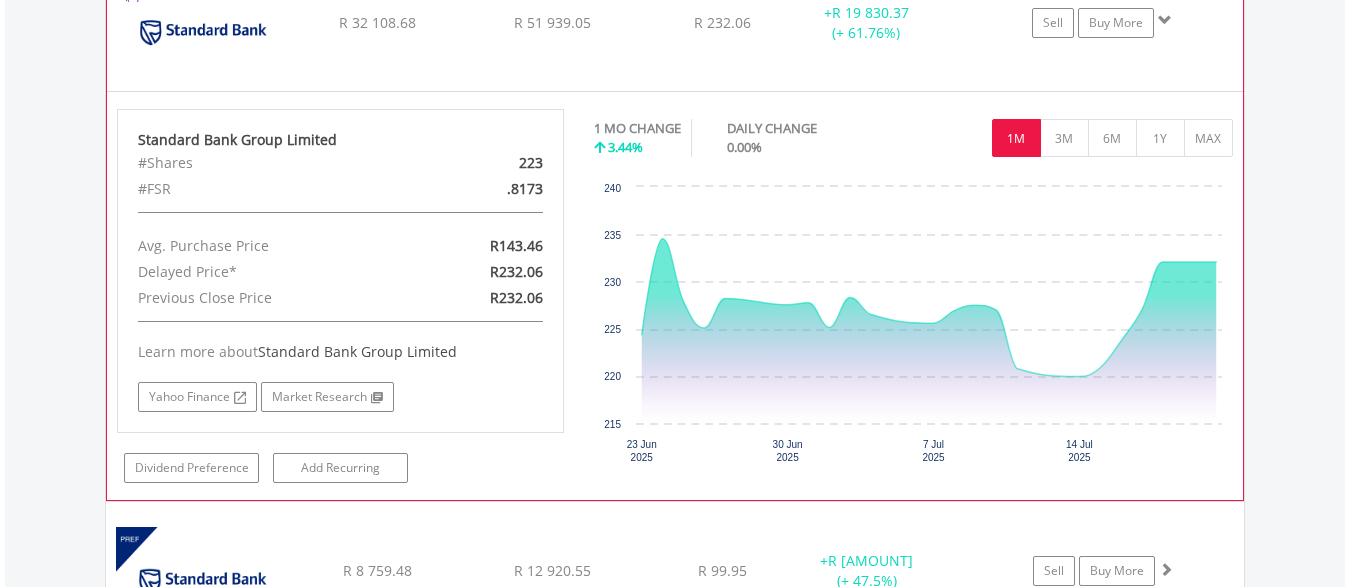 scroll, scrollTop: 5235, scrollLeft: 0, axis: vertical 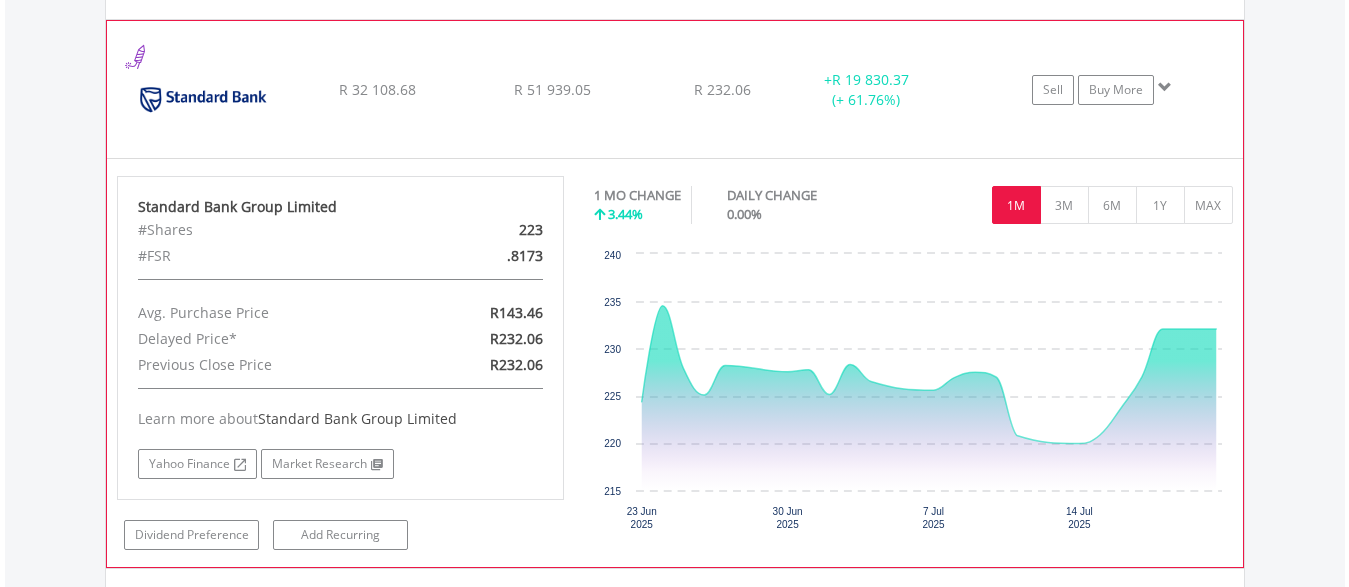 click at bounding box center (203, 100) 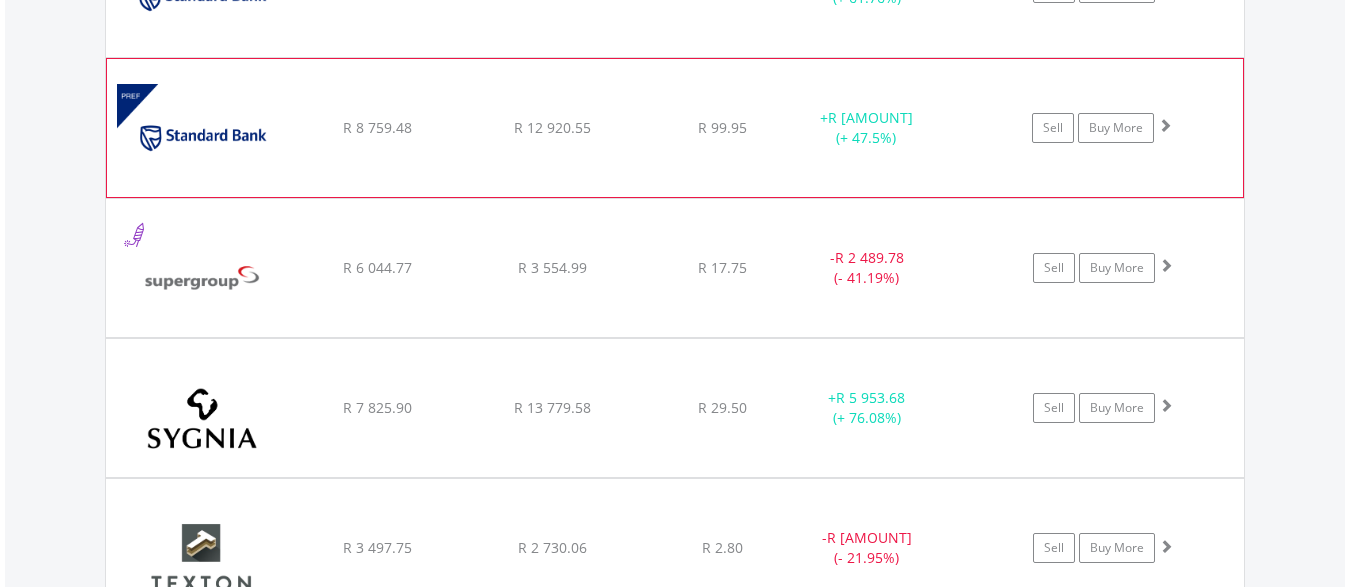 scroll, scrollTop: 5439, scrollLeft: 0, axis: vertical 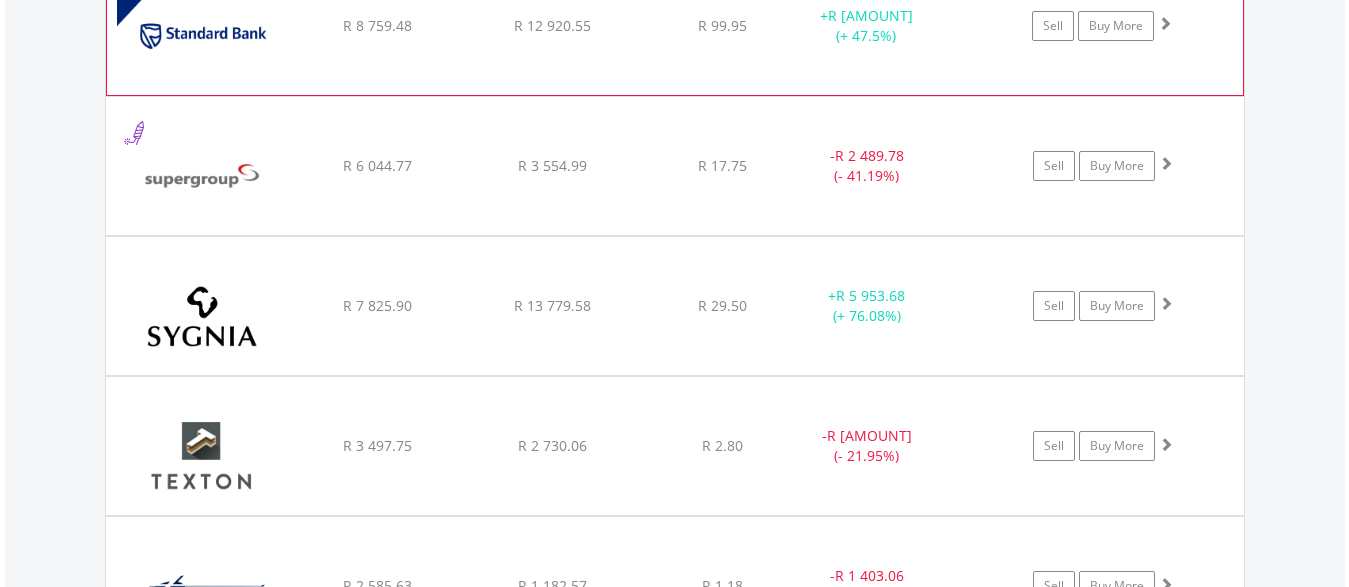 click at bounding box center (203, 36) 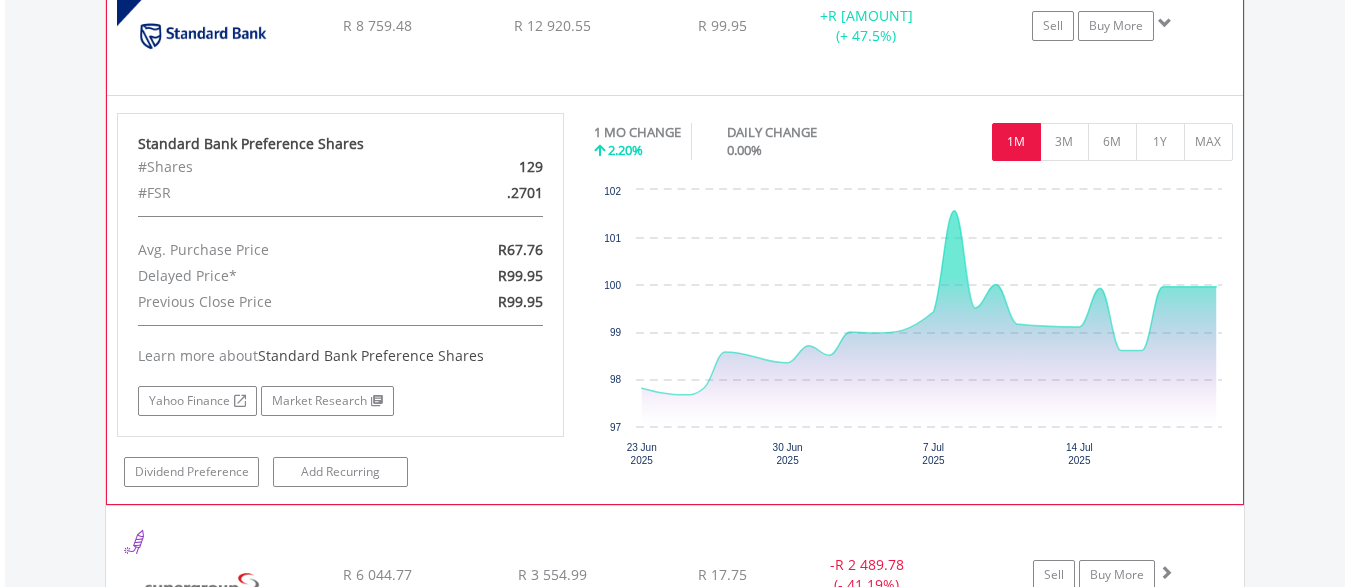 click at bounding box center (203, 36) 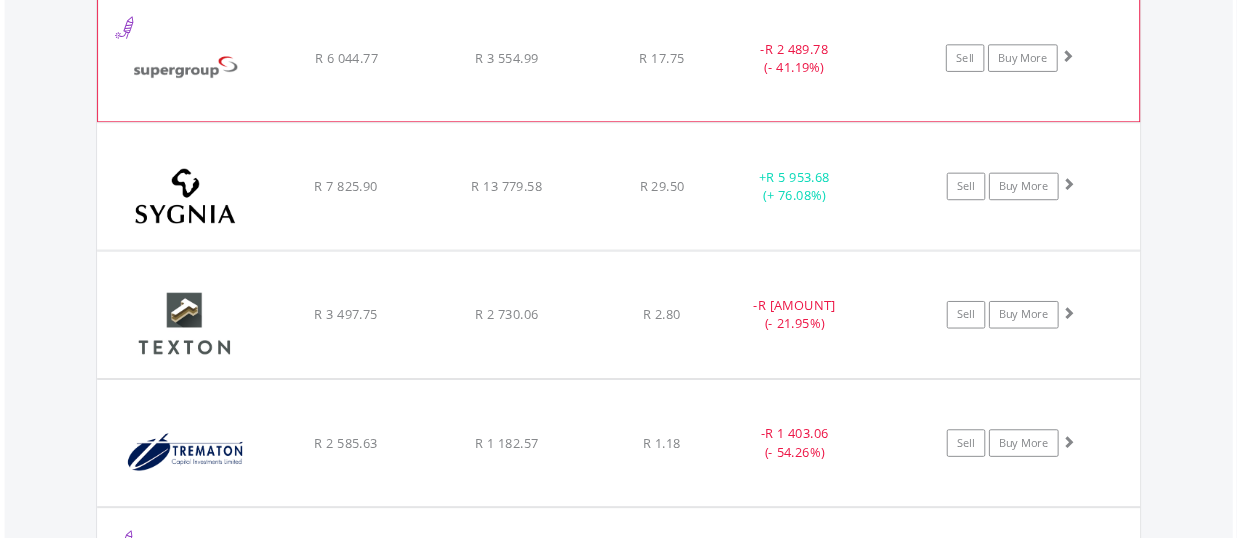 scroll, scrollTop: 5537, scrollLeft: 0, axis: vertical 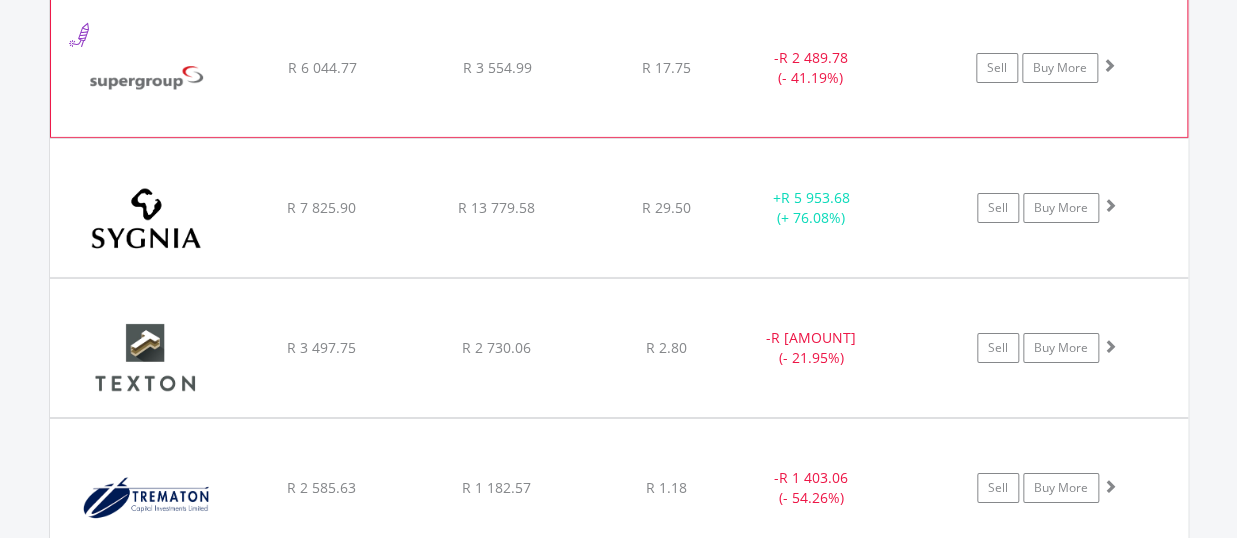 click on "Super Group Limited
R [AMOUNT]
R [AMOUNT]
R [AMOUNT]
-  R [AMOUNT] (- [PERCENT]%)
Sell
Buy More" at bounding box center (619, -3807) 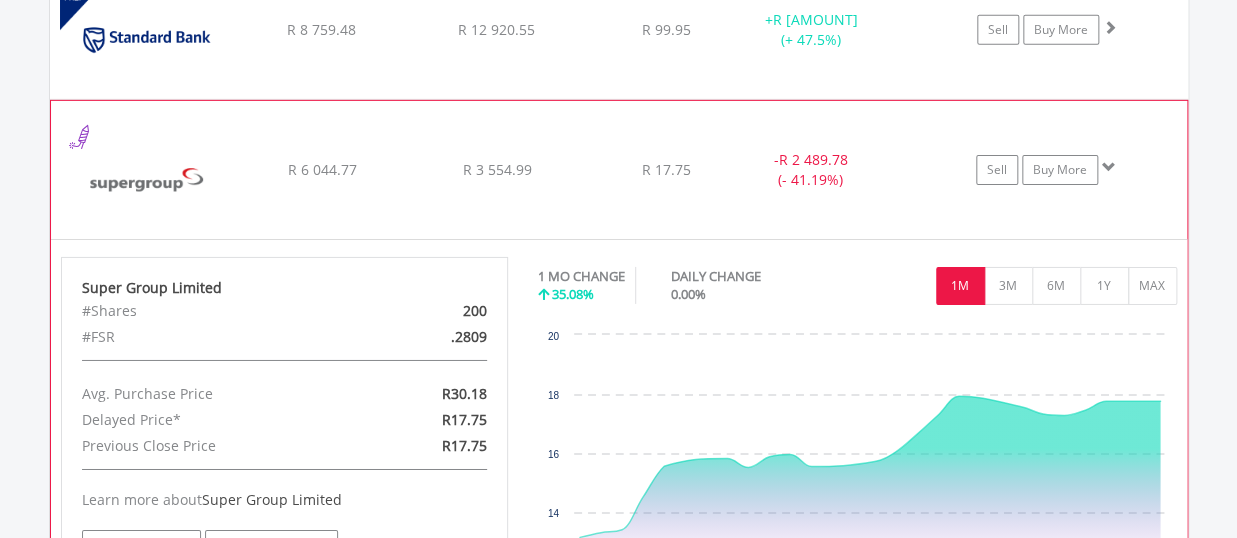 scroll, scrollTop: 5427, scrollLeft: 0, axis: vertical 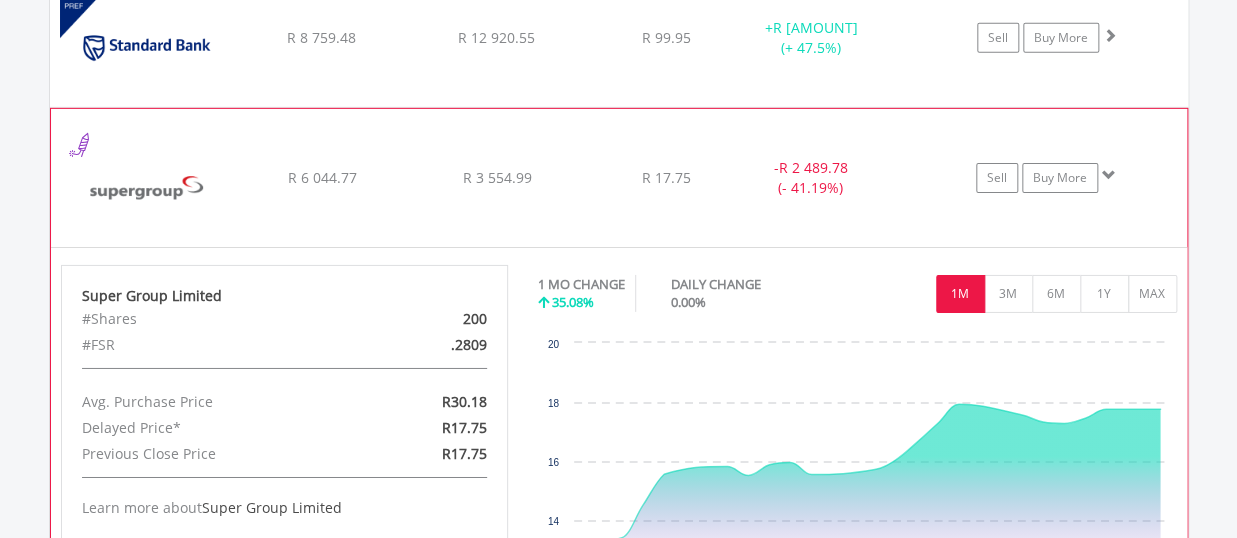 click at bounding box center [147, 188] 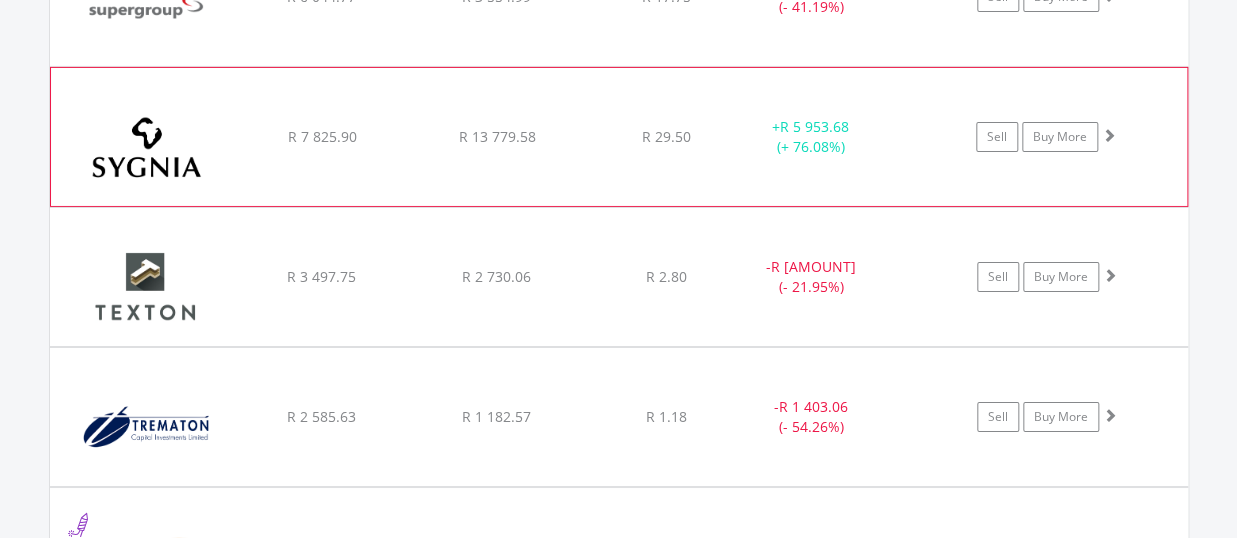 scroll, scrollTop: 5647, scrollLeft: 0, axis: vertical 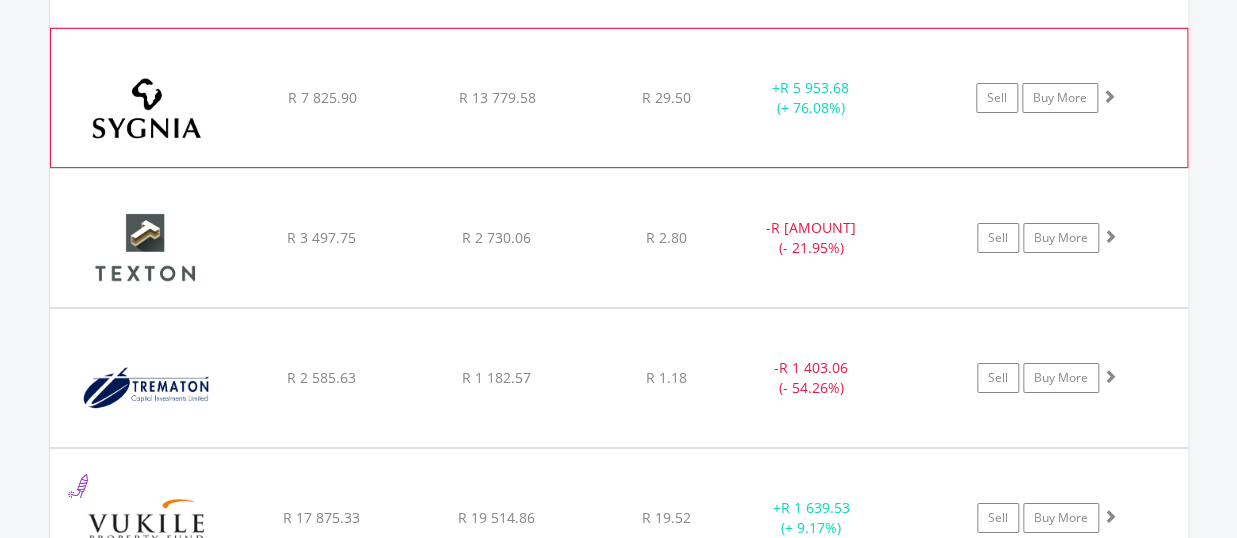 click at bounding box center (147, 108) 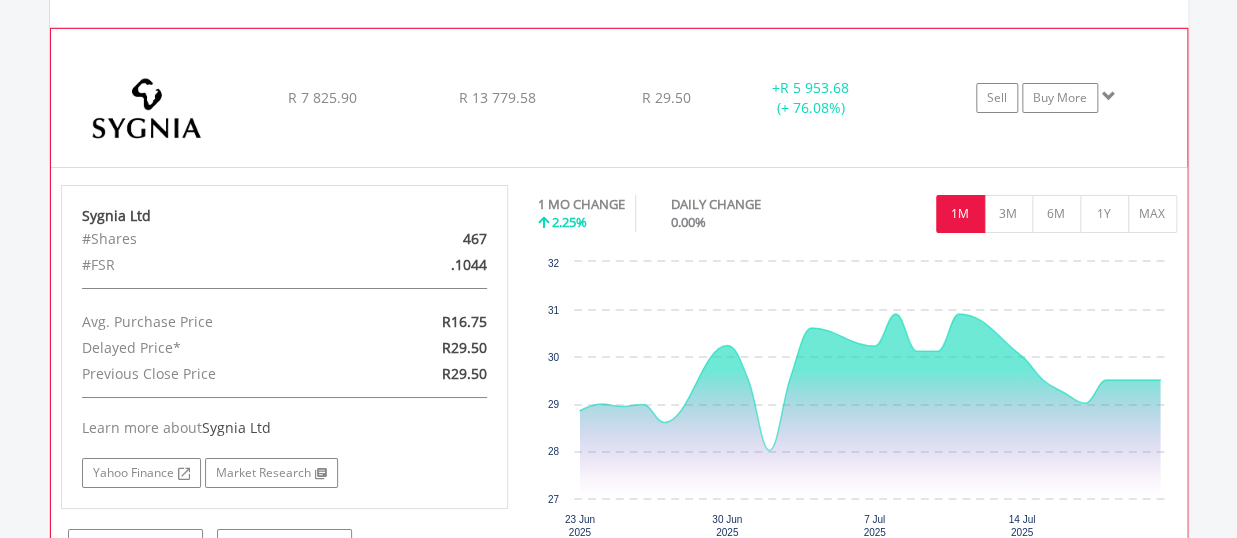 click at bounding box center (147, 108) 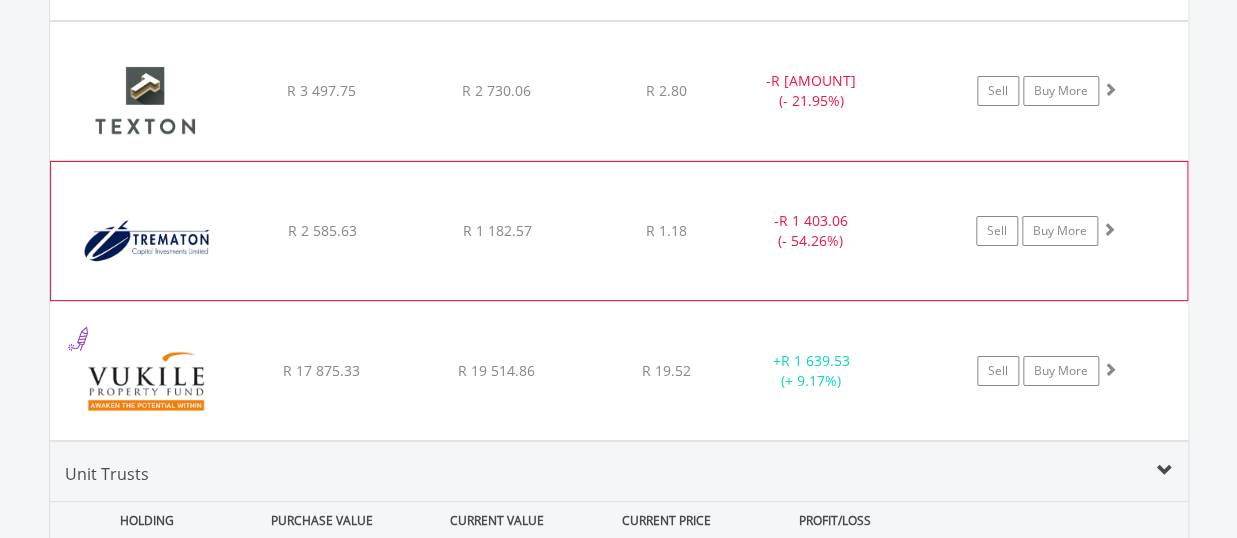 scroll, scrollTop: 5757, scrollLeft: 0, axis: vertical 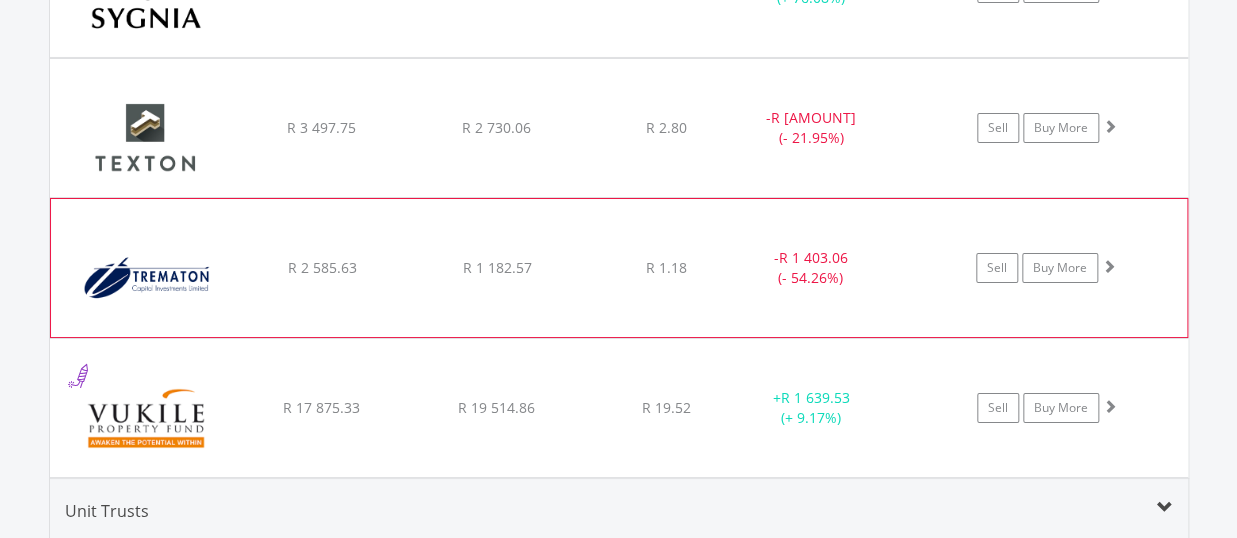 click at bounding box center [147, 278] 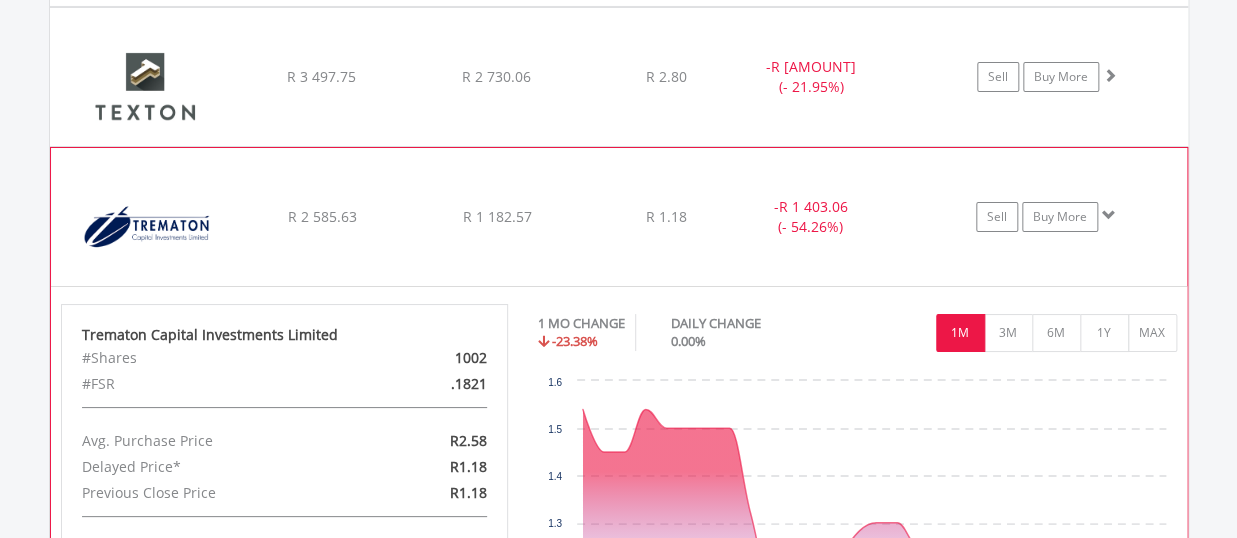 scroll, scrollTop: 5867, scrollLeft: 0, axis: vertical 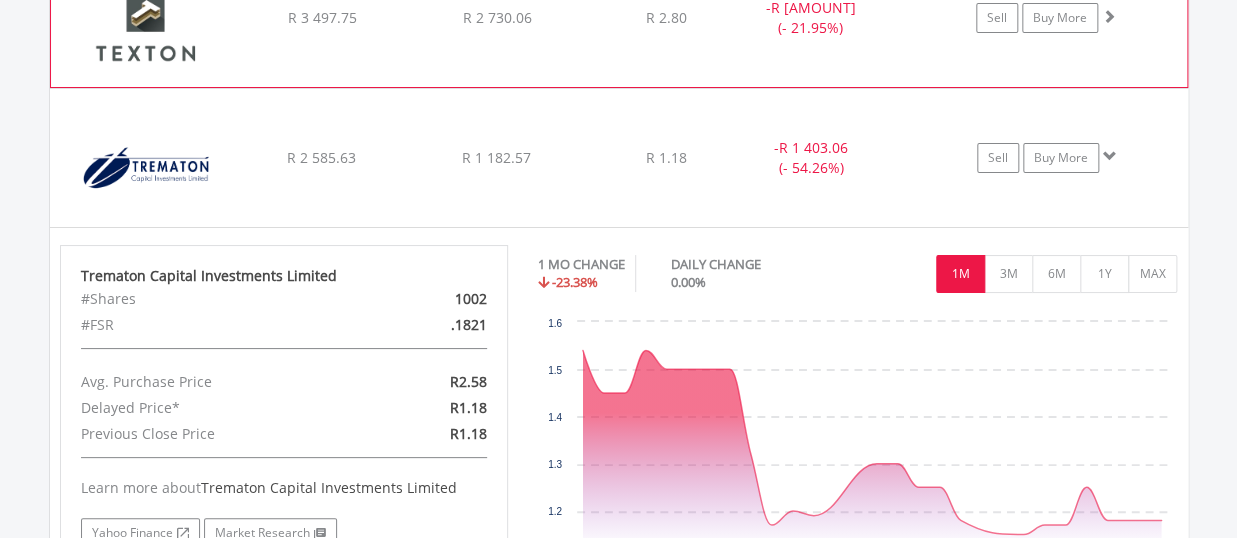 click at bounding box center (147, 28) 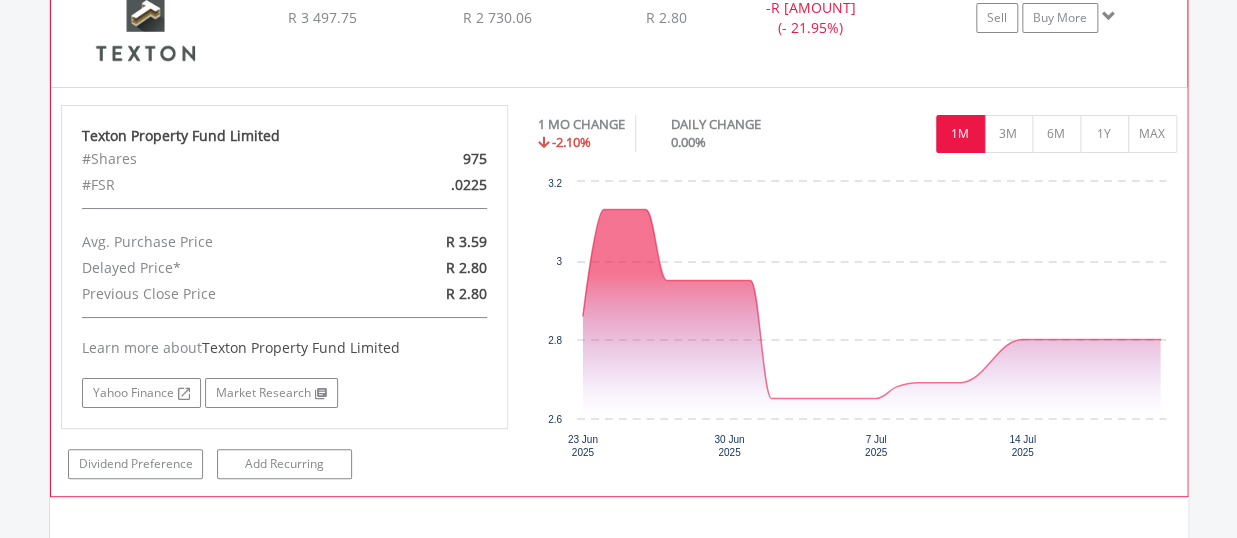 click at bounding box center (147, 28) 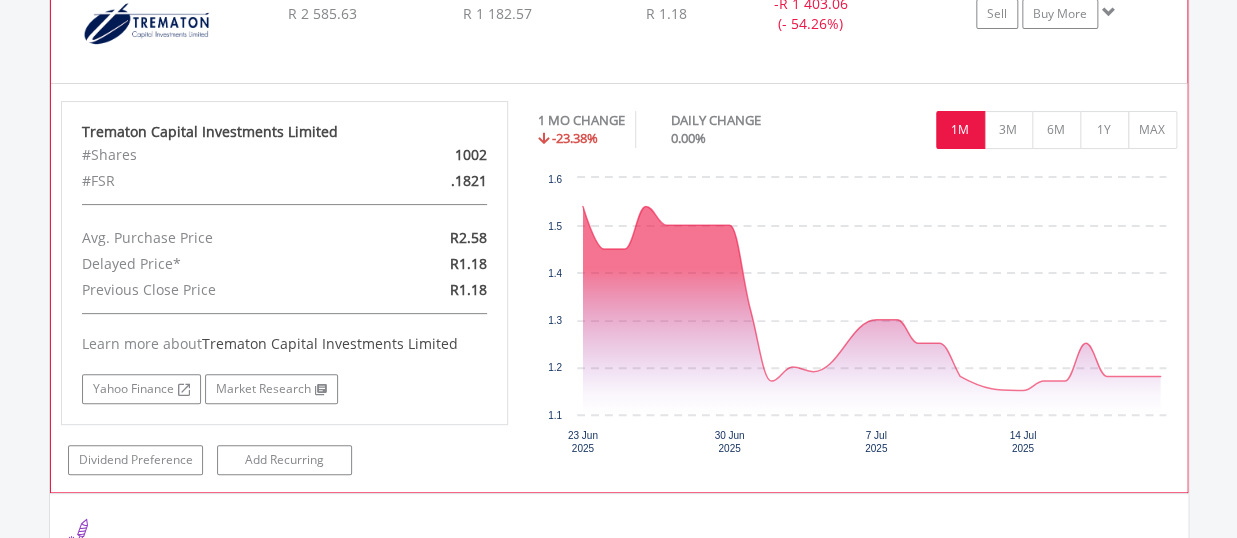 scroll, scrollTop: 5977, scrollLeft: 0, axis: vertical 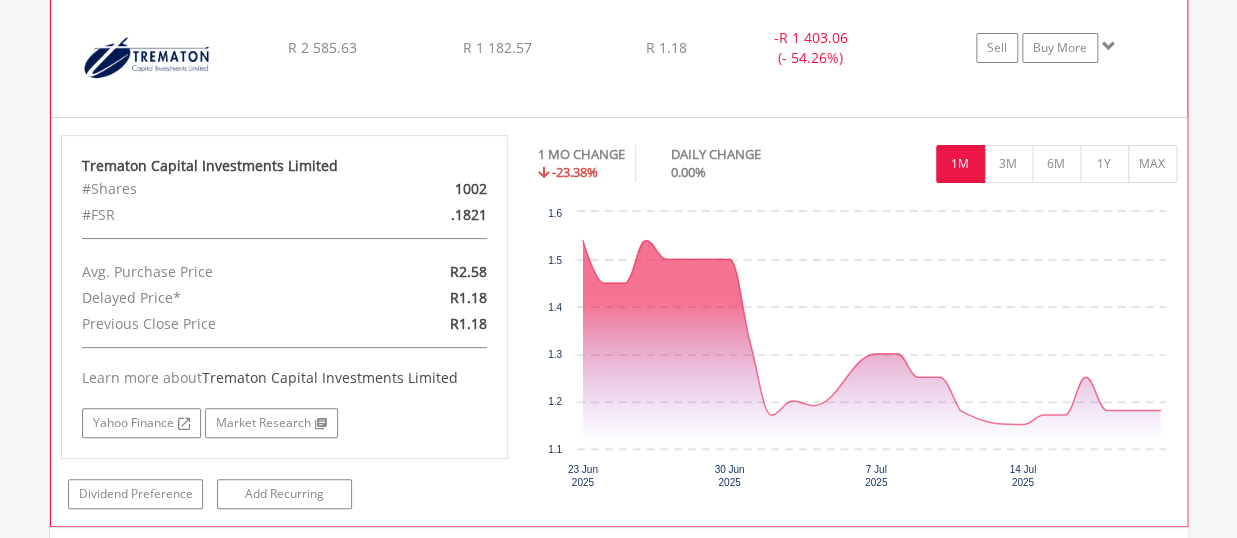 click at bounding box center [147, 58] 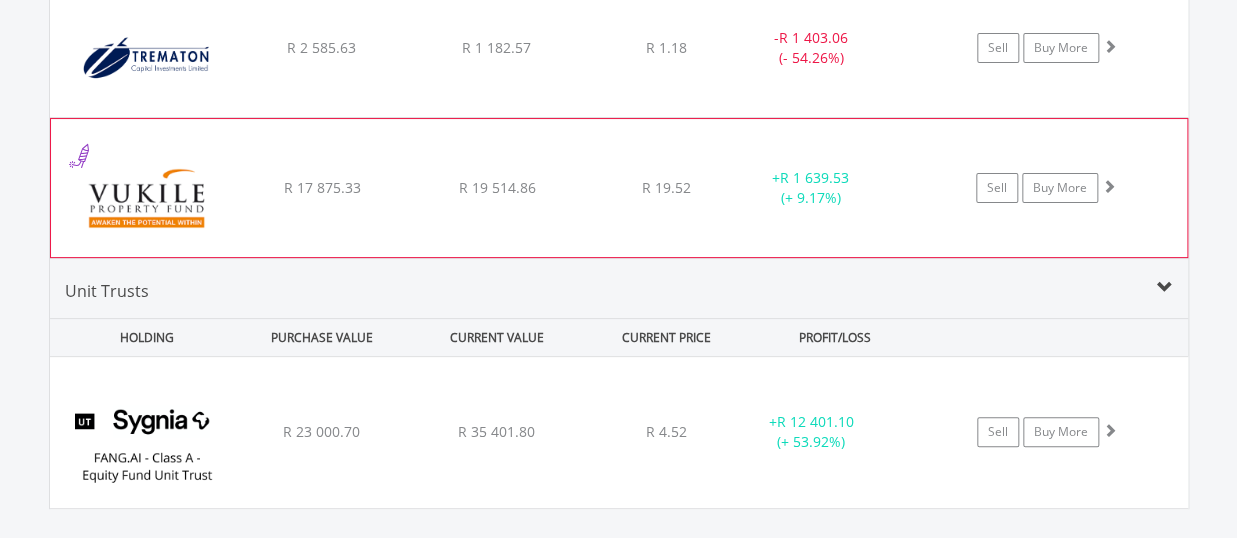 click at bounding box center [147, 198] 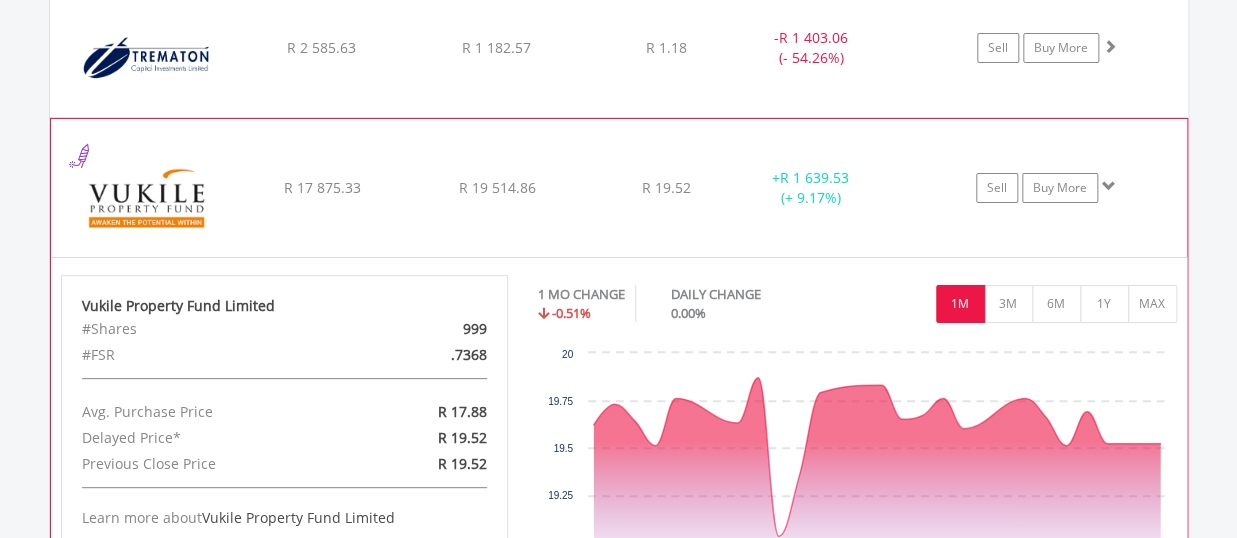 click at bounding box center [147, 198] 